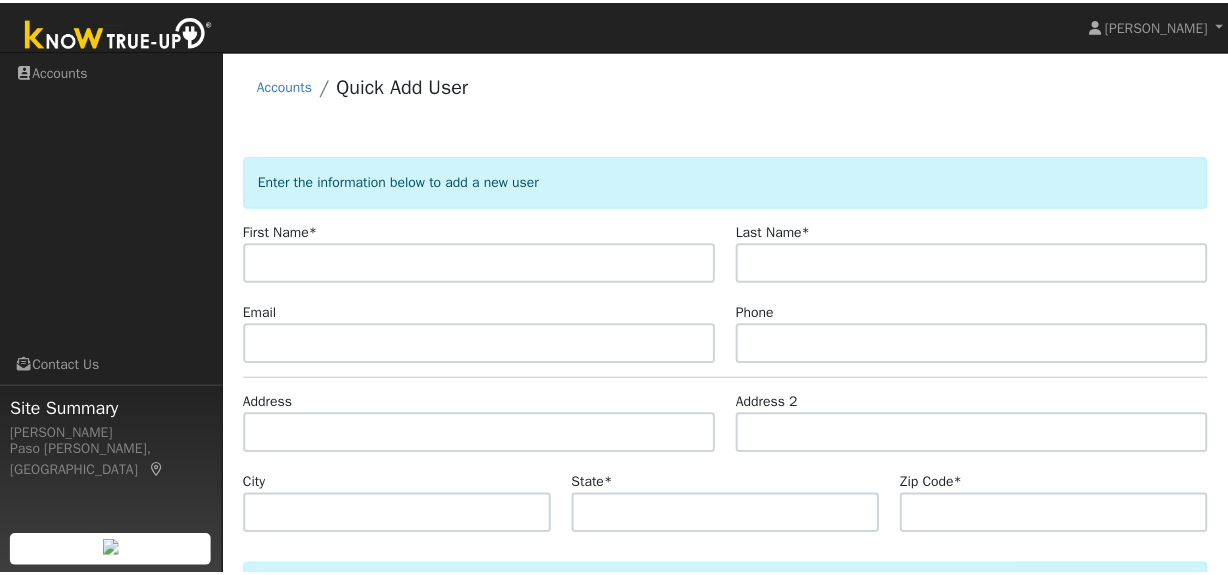 scroll, scrollTop: 0, scrollLeft: 0, axis: both 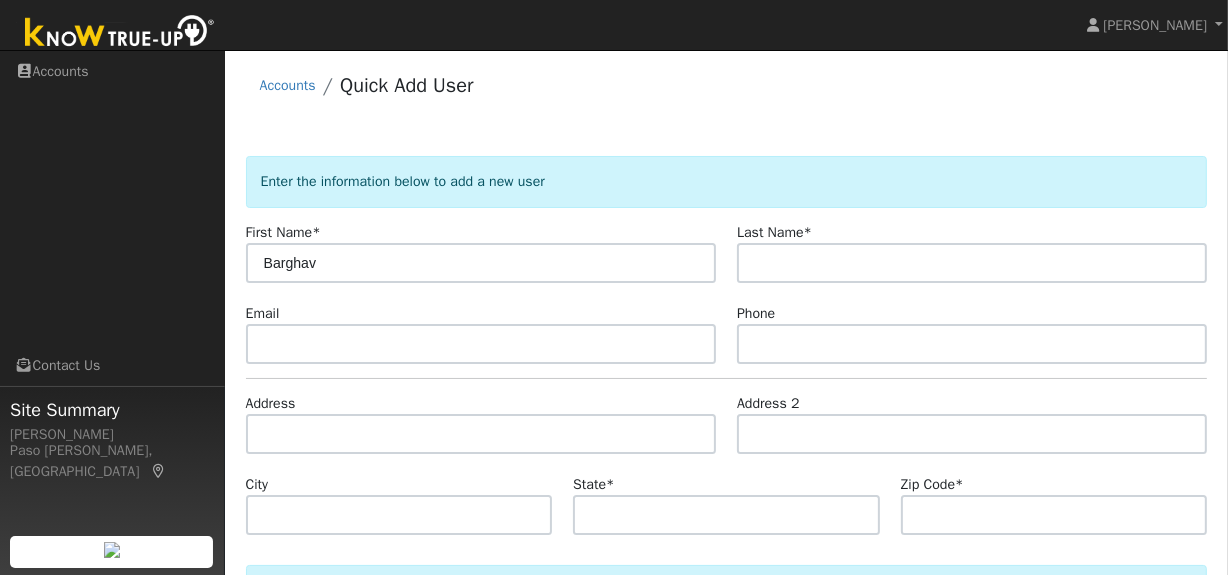 type on "Barghav" 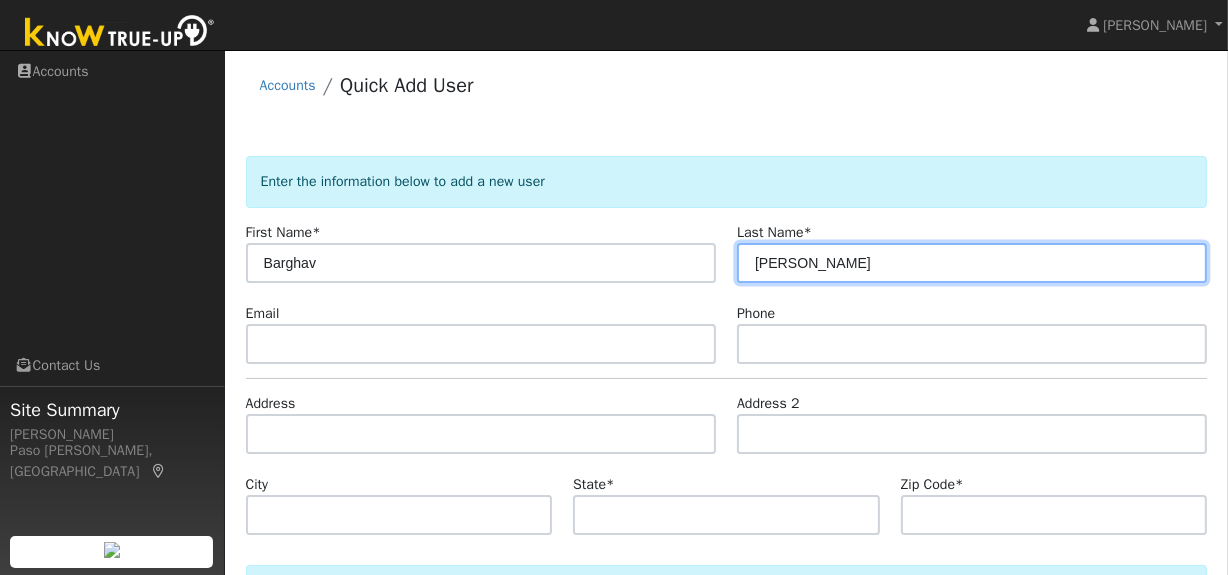 type on "[PERSON_NAME]" 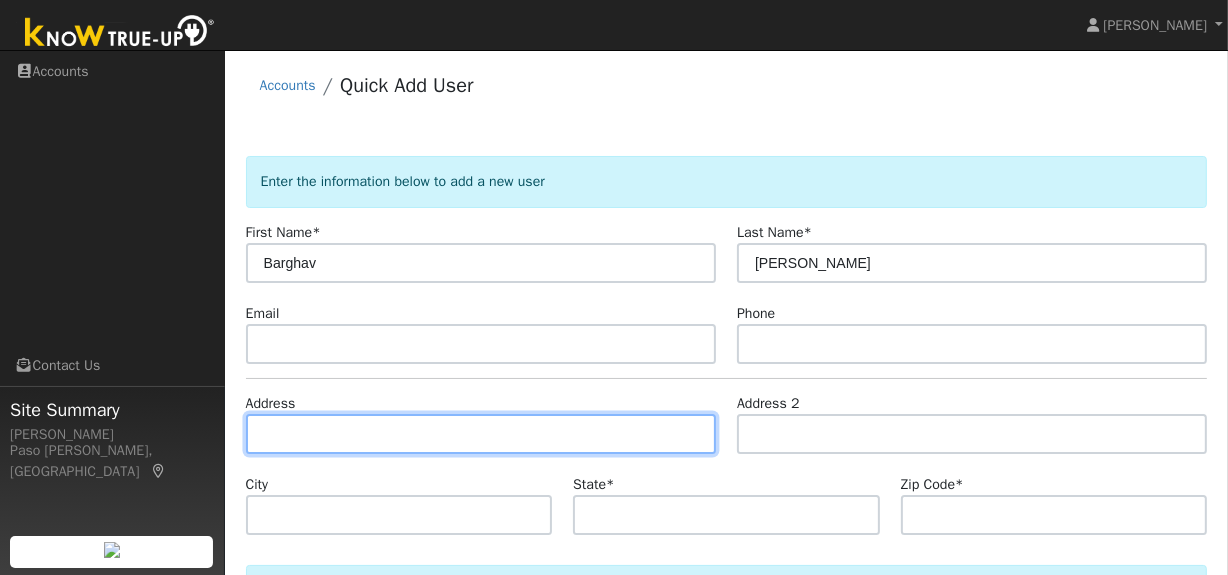 click at bounding box center [481, 434] 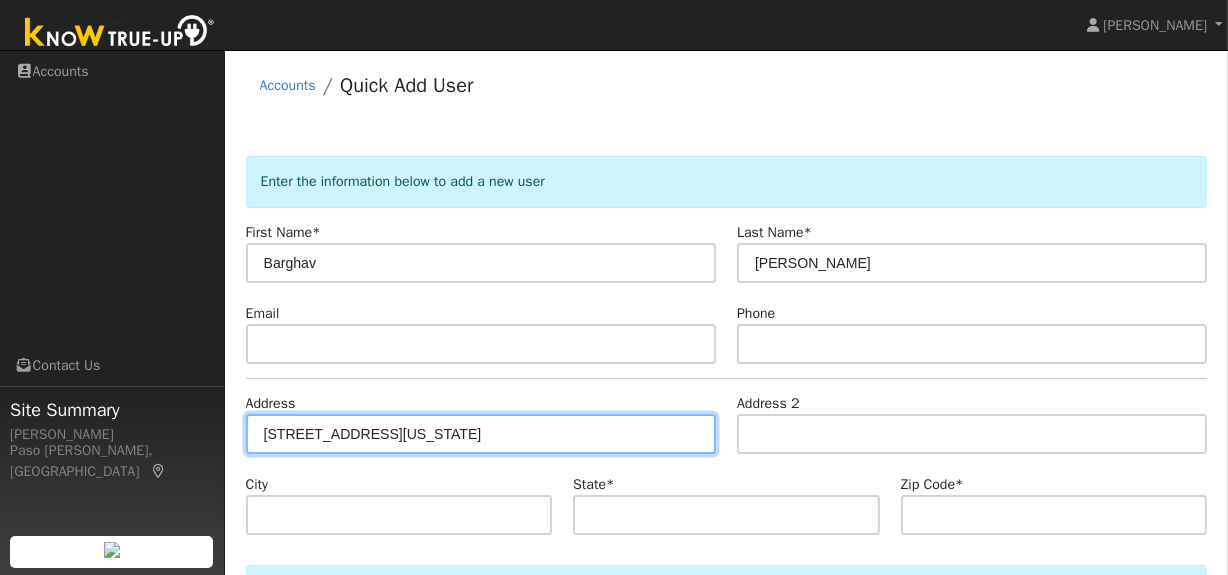 type on "929 Legacy Lane" 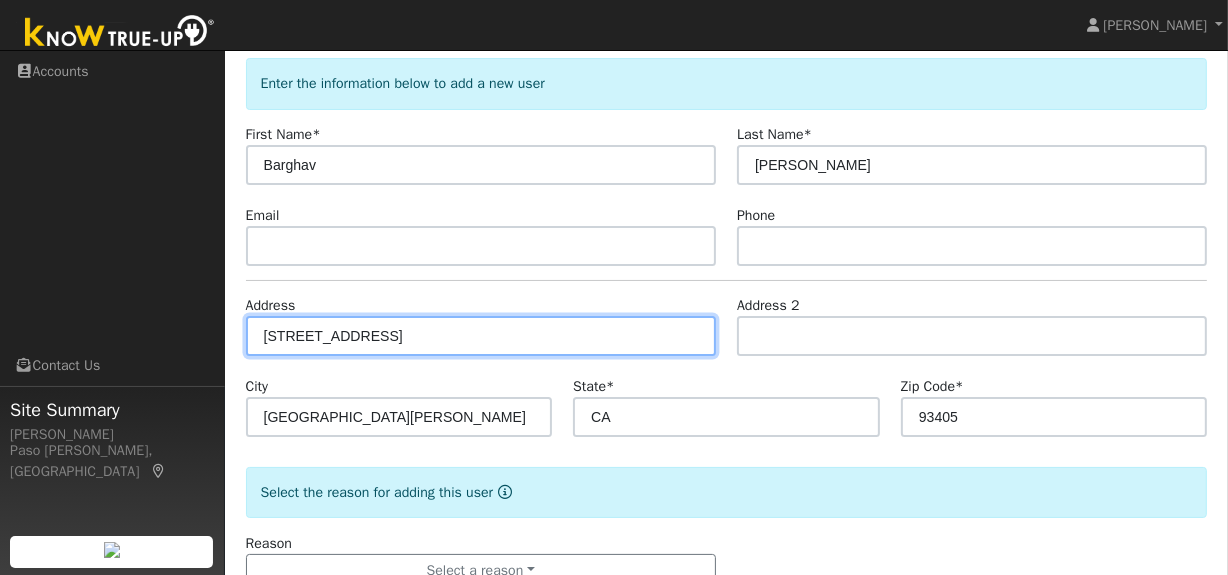 scroll, scrollTop: 159, scrollLeft: 0, axis: vertical 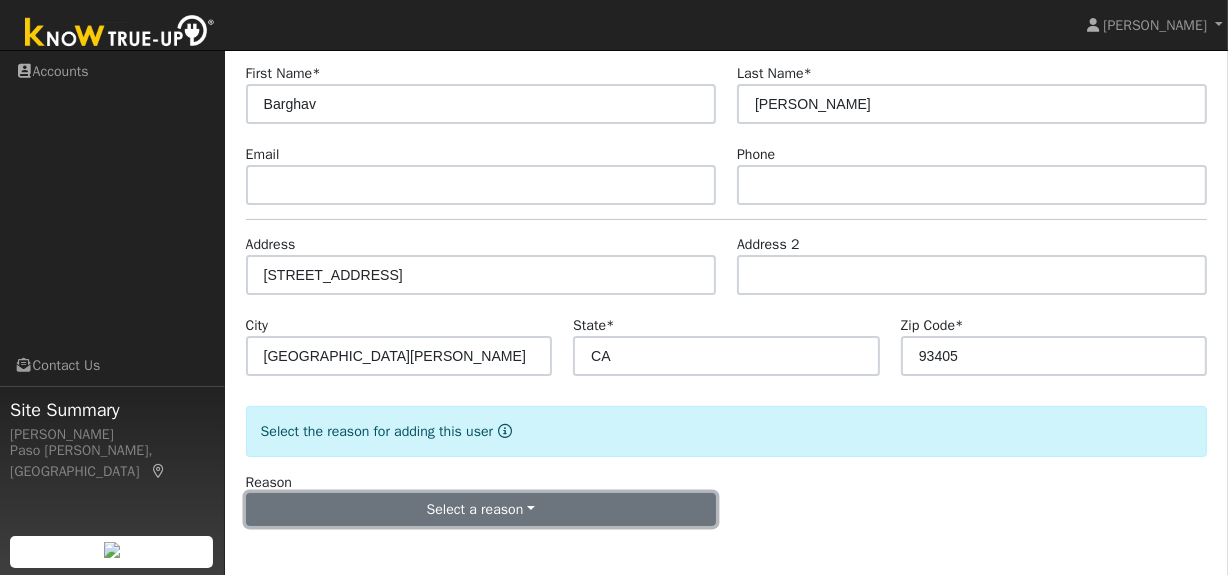 click on "Select a reason" at bounding box center [481, 510] 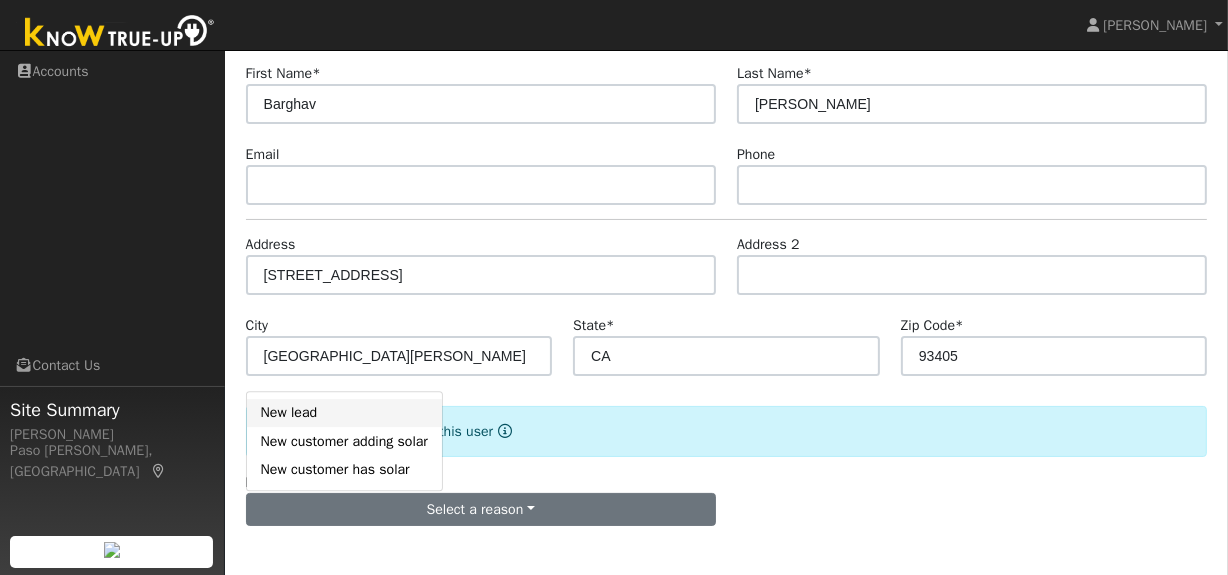 click on "New lead" at bounding box center (344, 413) 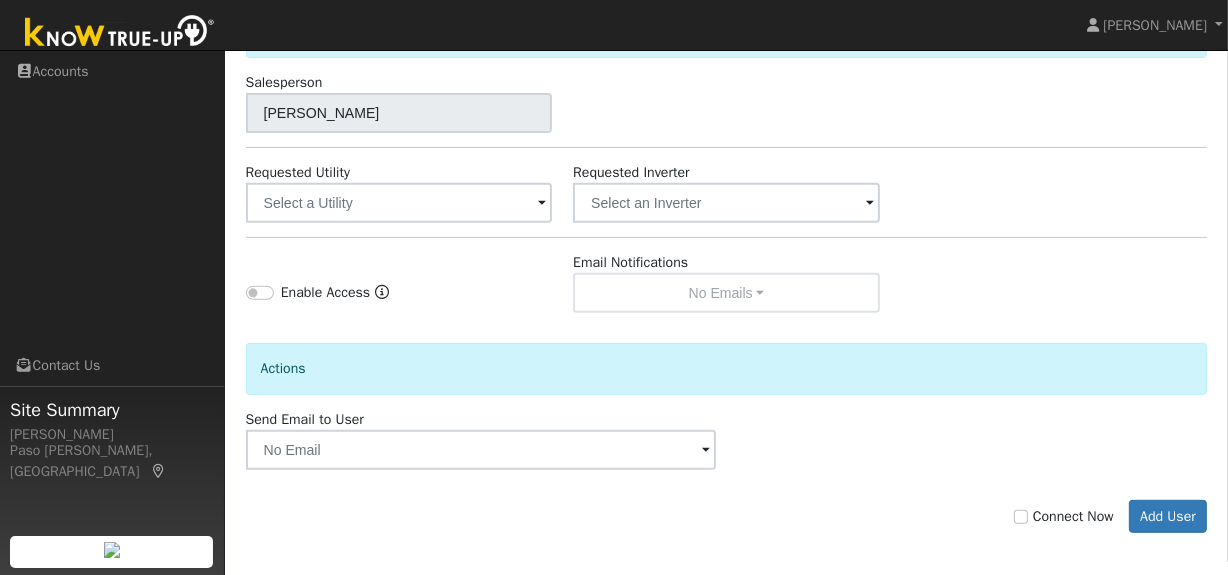 scroll, scrollTop: 715, scrollLeft: 0, axis: vertical 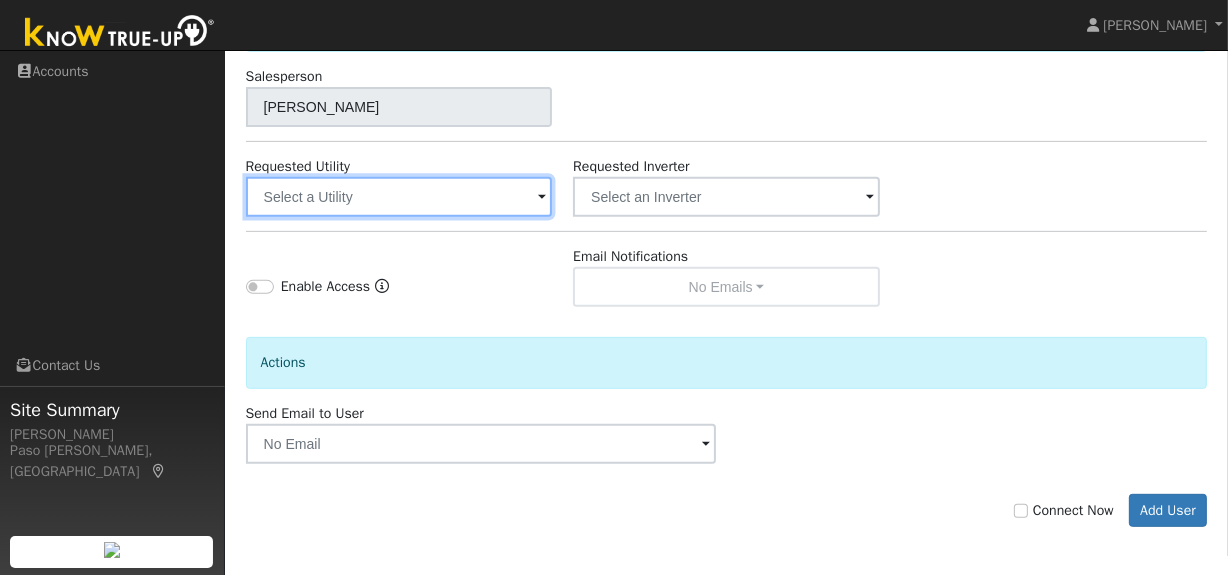 click at bounding box center [399, 197] 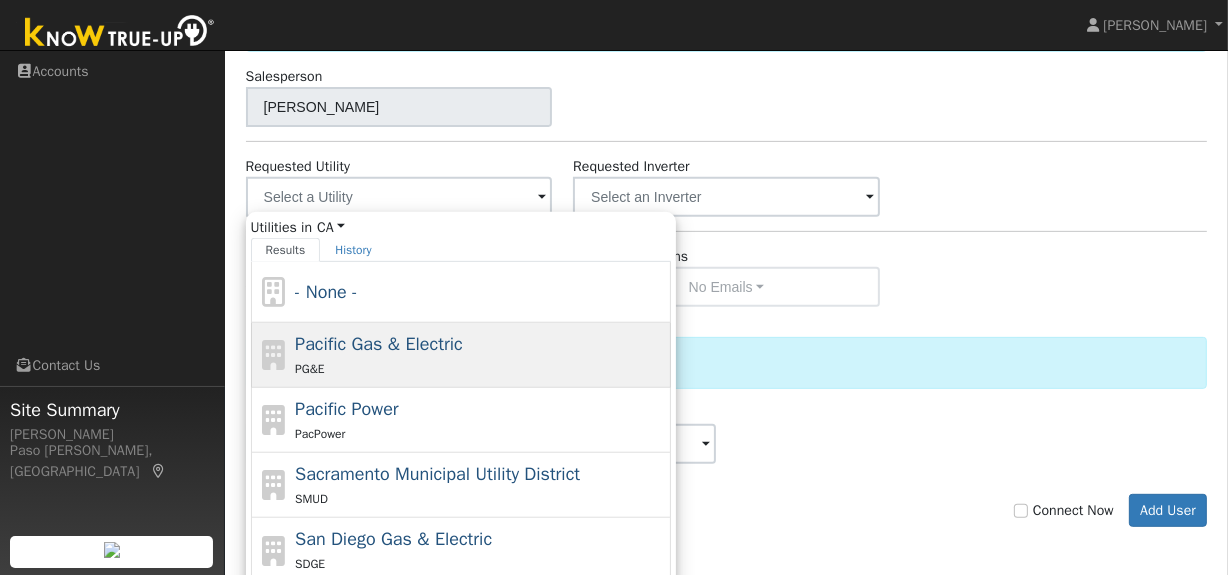 click on "Pacific Gas & Electric" at bounding box center (379, 344) 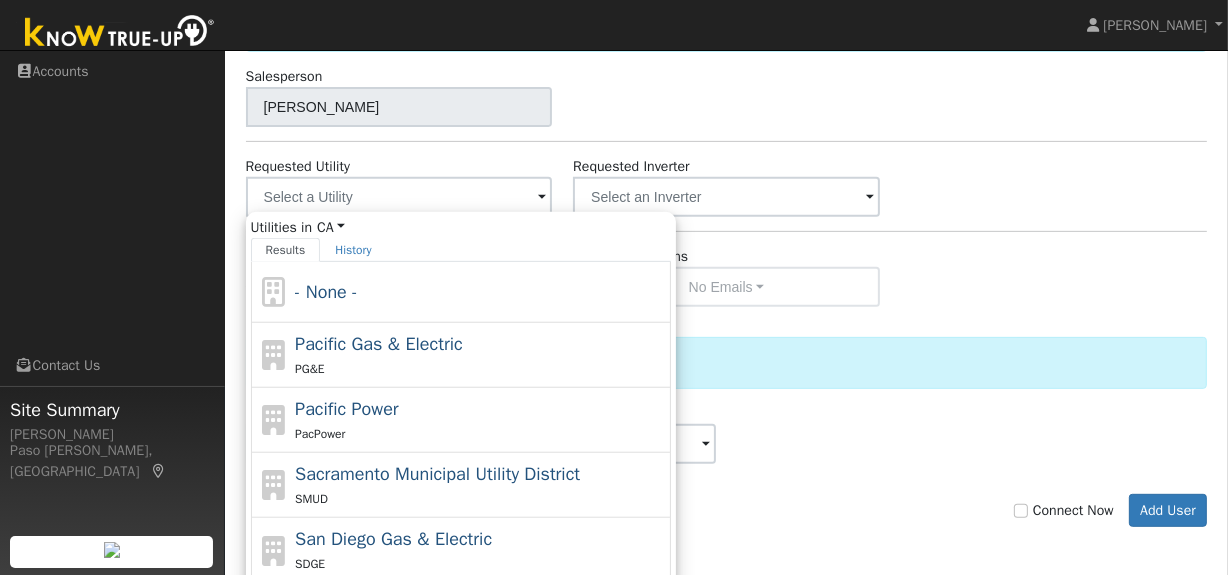 type on "Pacific Gas & Electric" 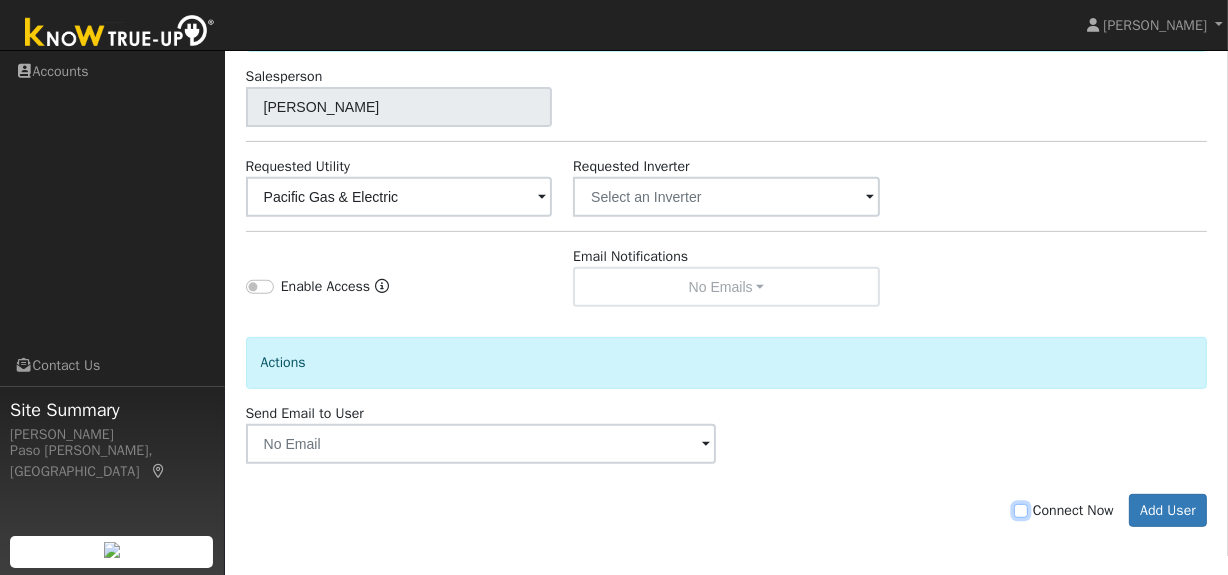 click on "Connect Now" at bounding box center (1021, 511) 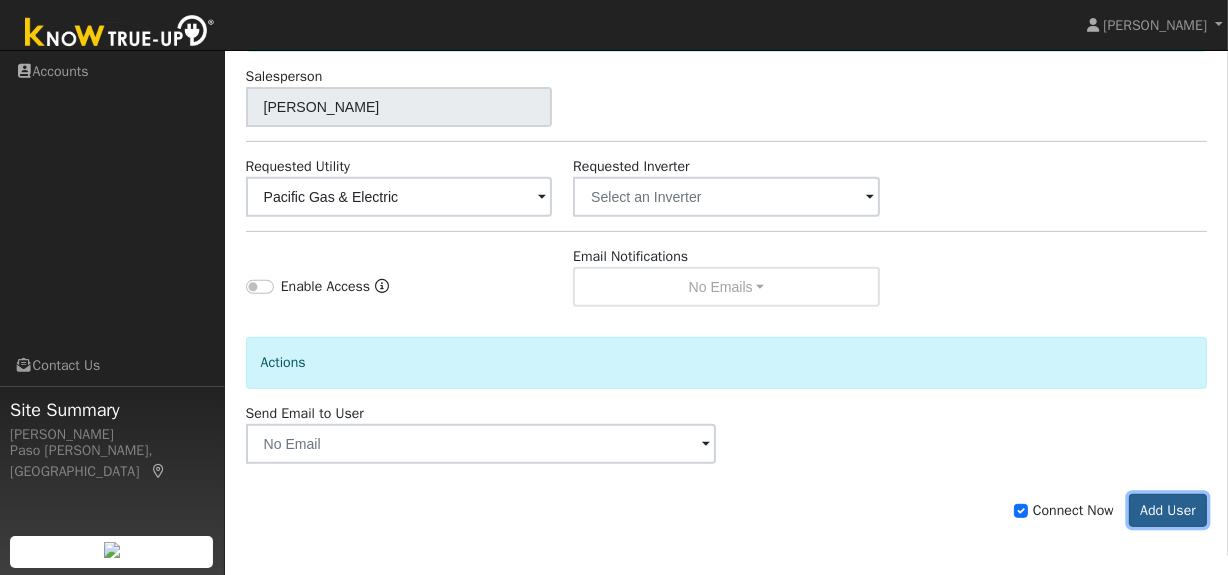 click on "Add User" at bounding box center [1168, 511] 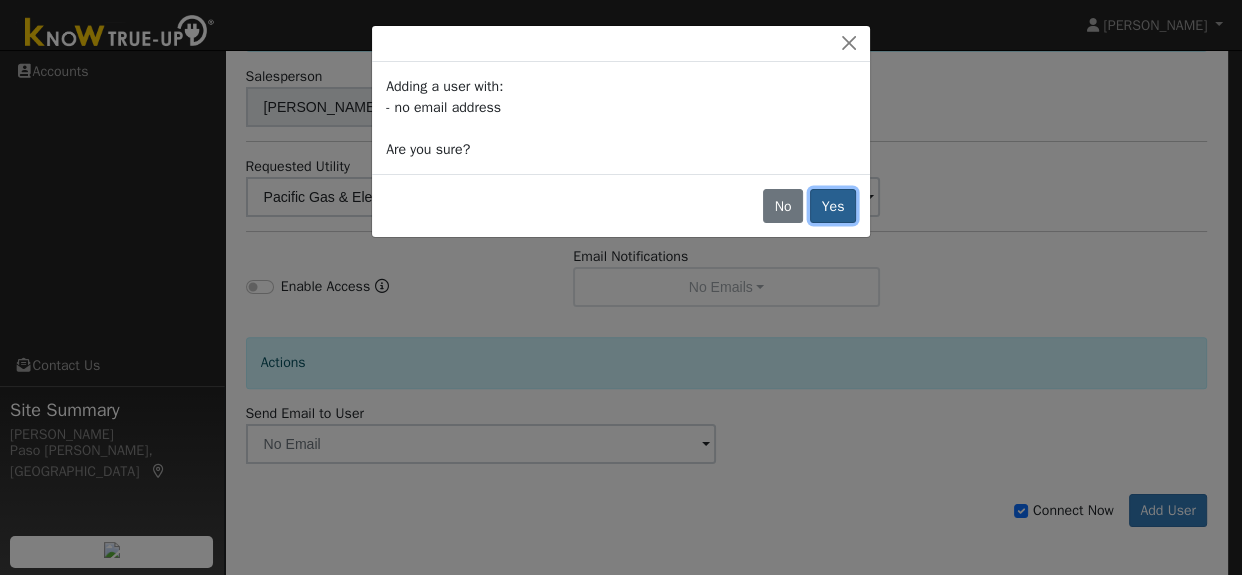 click on "Yes" at bounding box center [833, 206] 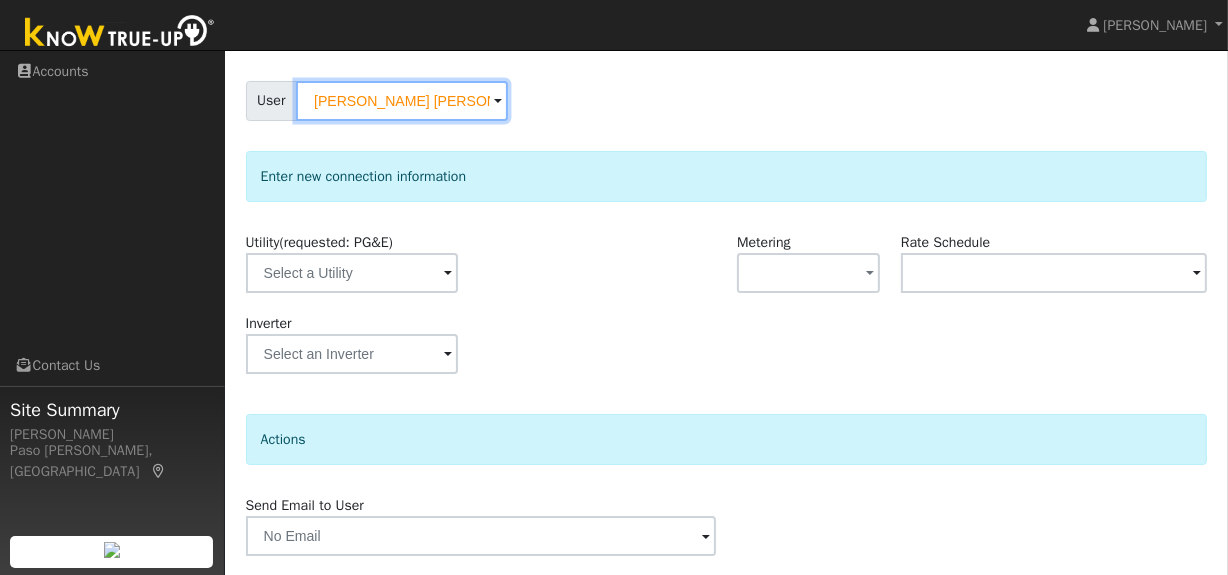 scroll, scrollTop: 181, scrollLeft: 0, axis: vertical 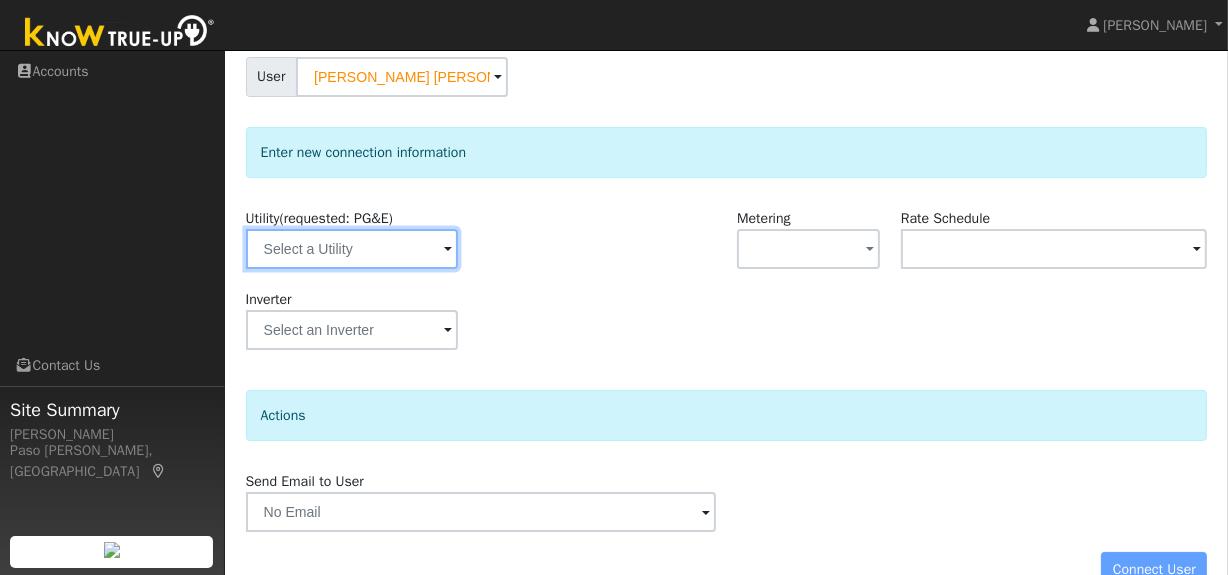 click at bounding box center [352, 249] 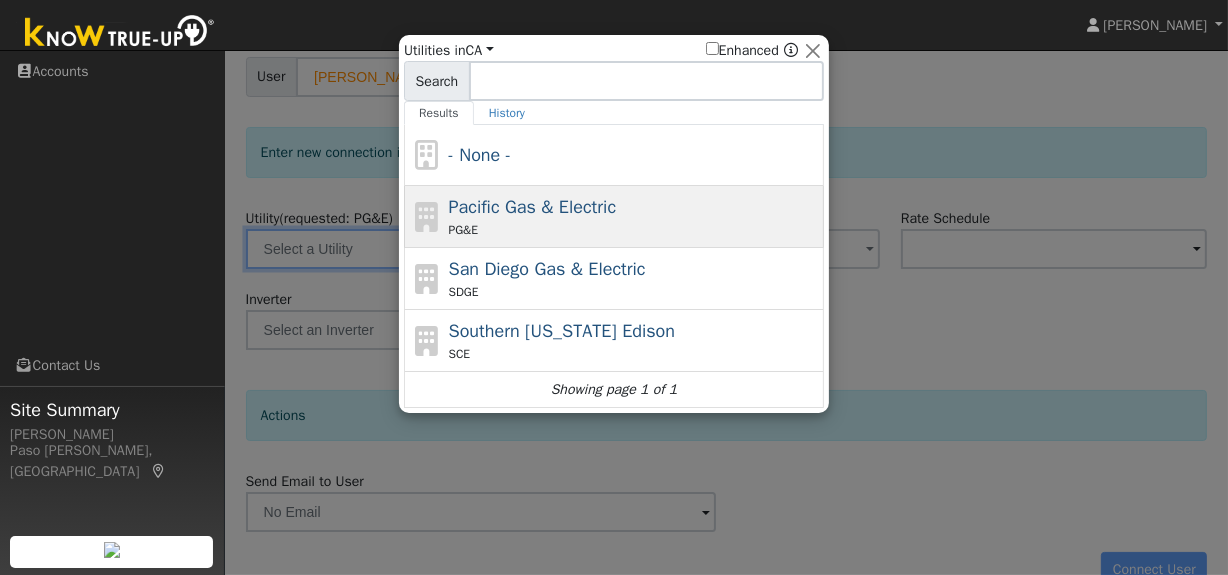 click on "Pacific Gas & Electric PG&E" 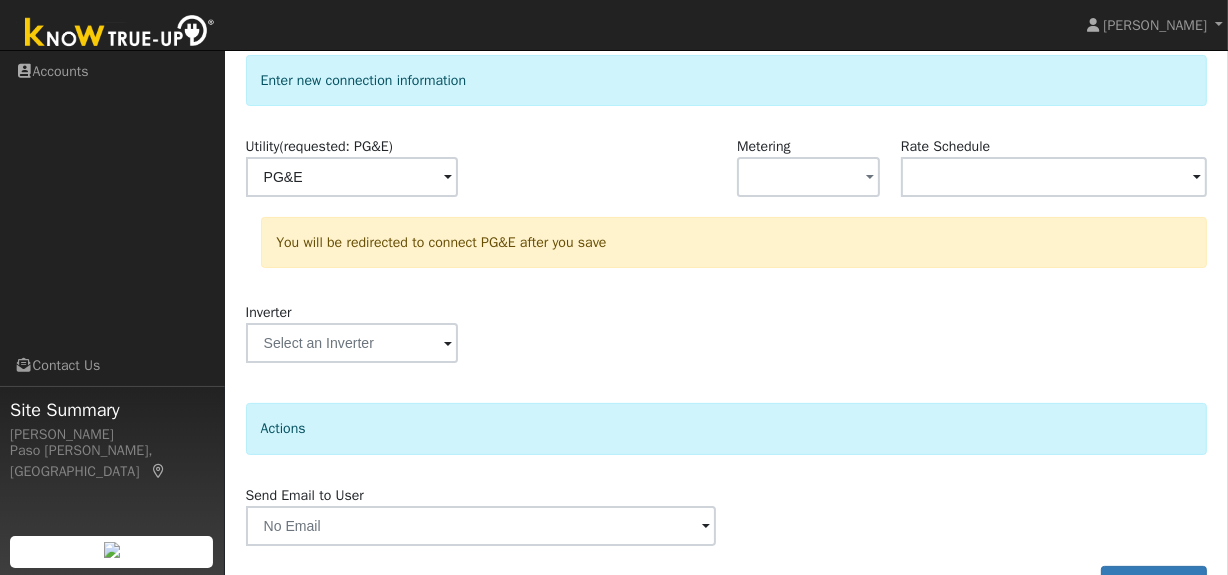 scroll, scrollTop: 306, scrollLeft: 0, axis: vertical 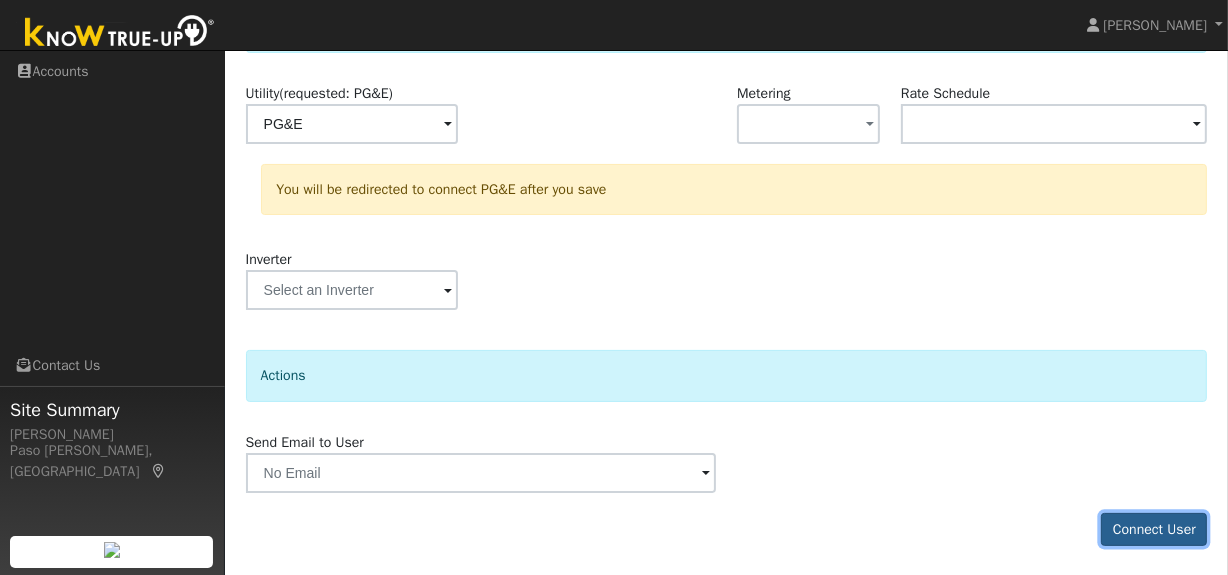click on "Connect User" at bounding box center [1154, 530] 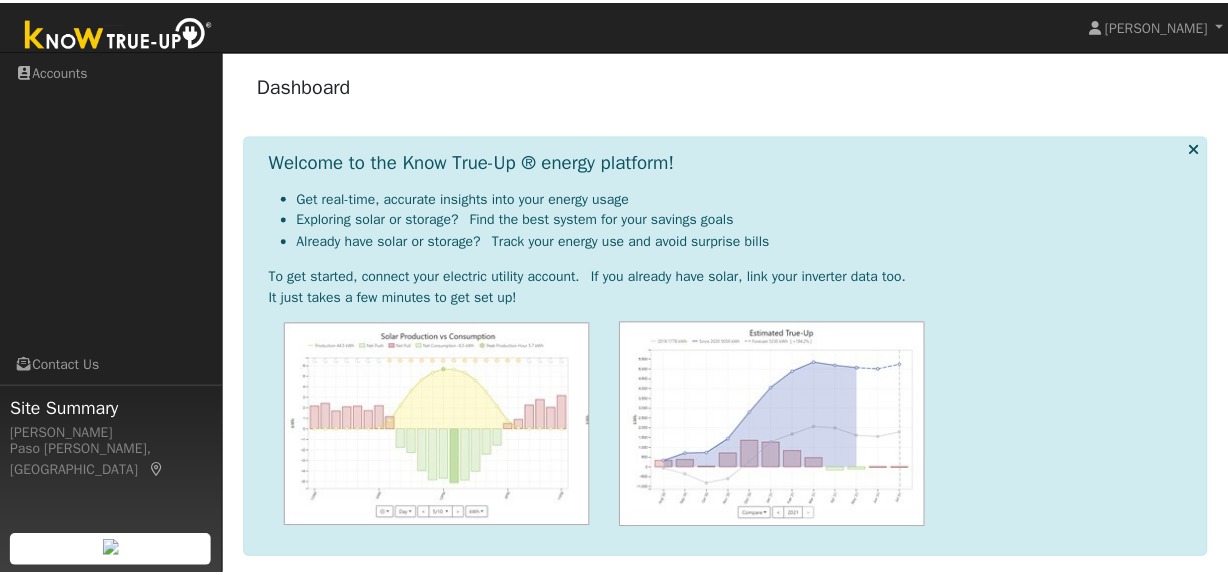 scroll, scrollTop: 0, scrollLeft: 0, axis: both 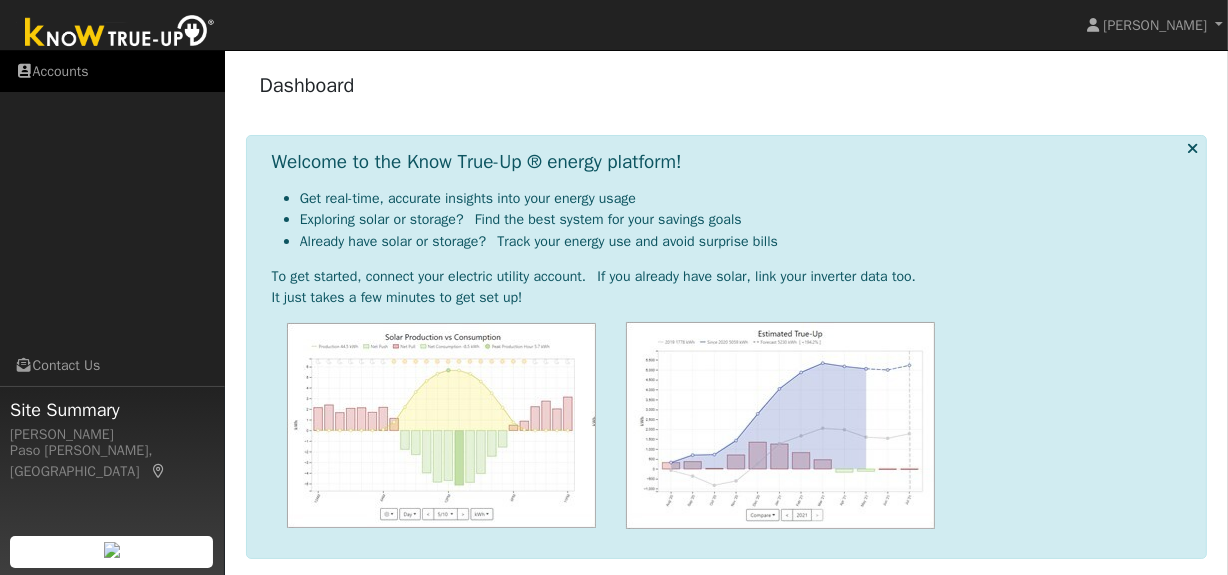 click on "Accounts" at bounding box center (112, 71) 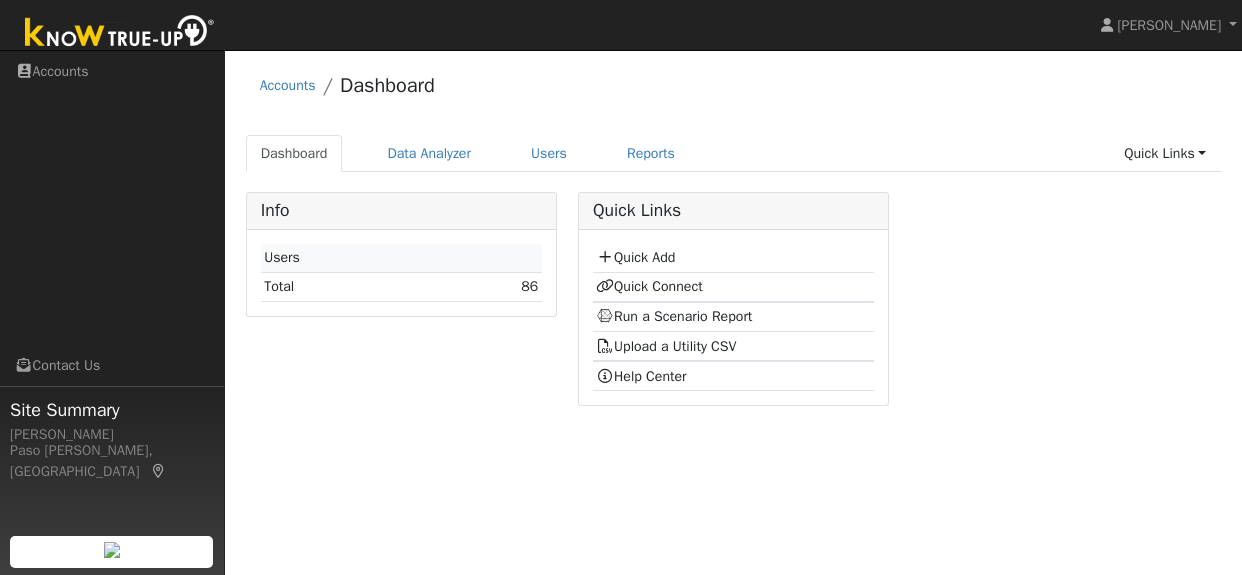 scroll, scrollTop: 0, scrollLeft: 0, axis: both 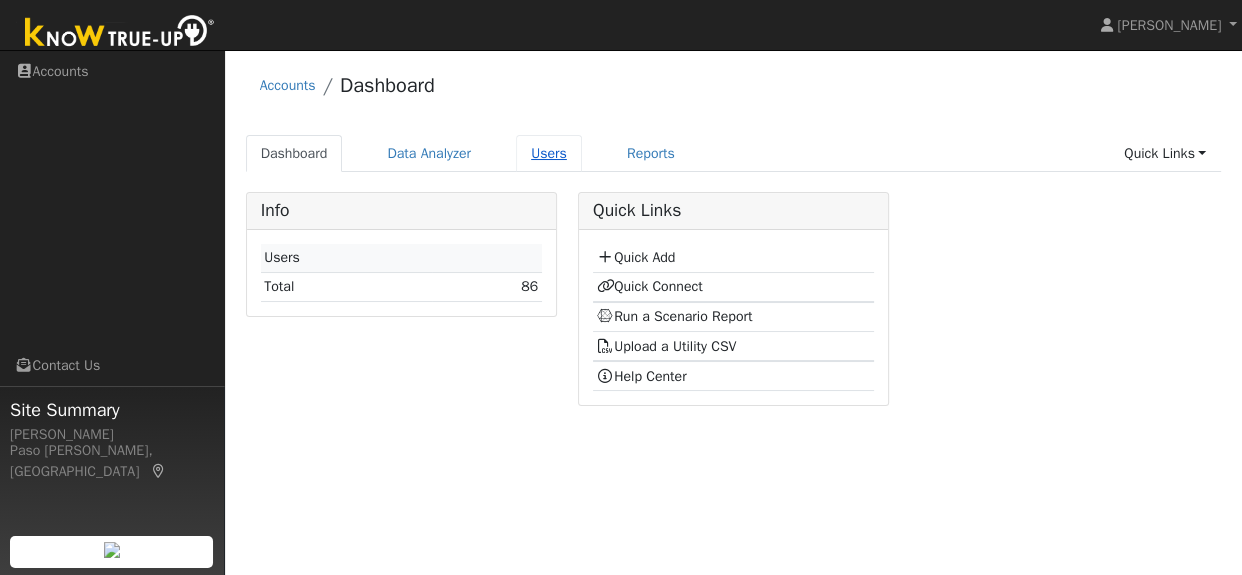 click on "Users" at bounding box center (549, 153) 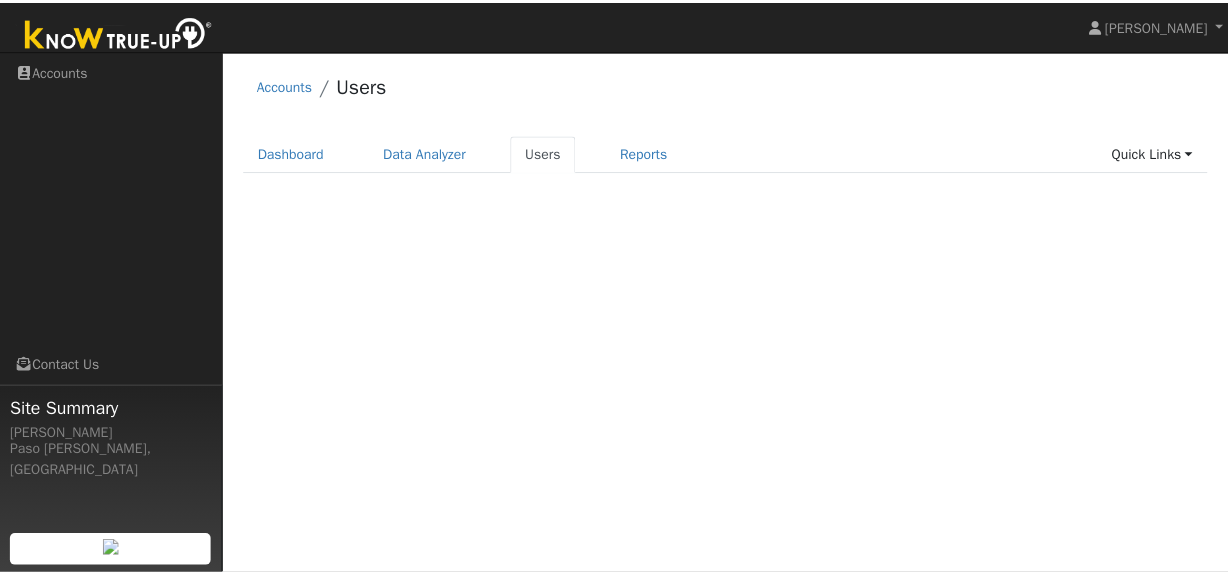 scroll, scrollTop: 0, scrollLeft: 0, axis: both 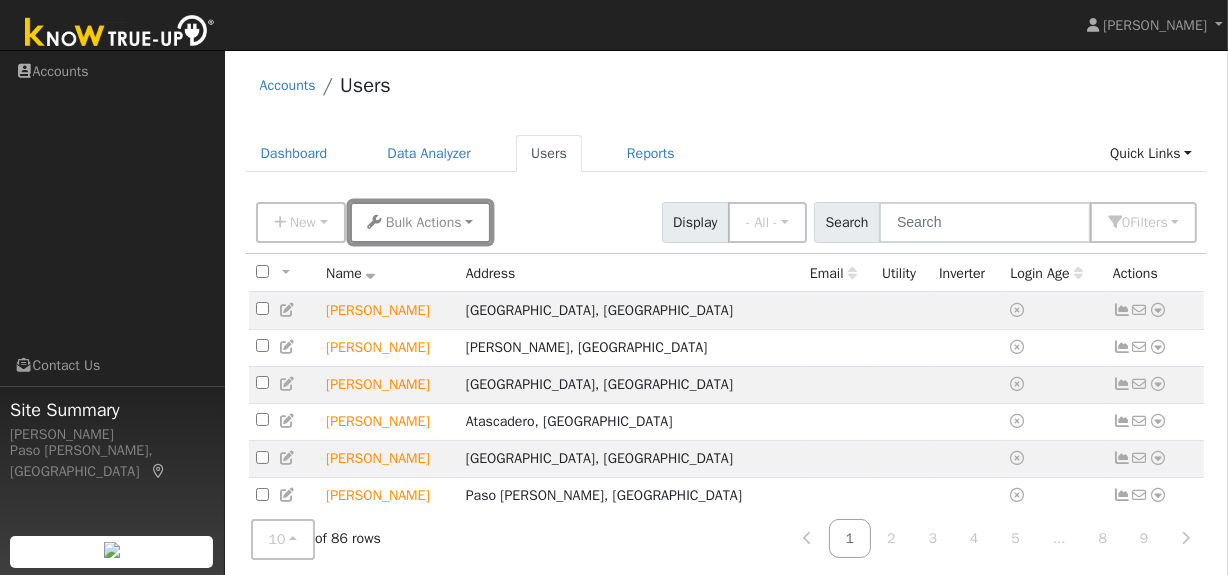 click on "Bulk Actions" at bounding box center (424, 222) 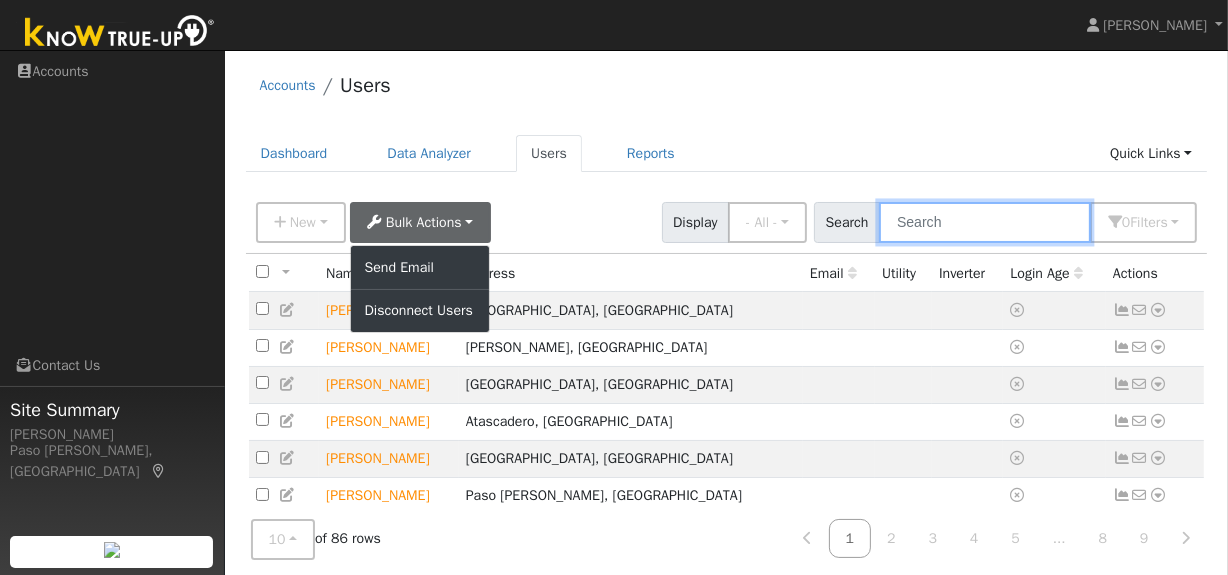 click at bounding box center [985, 222] 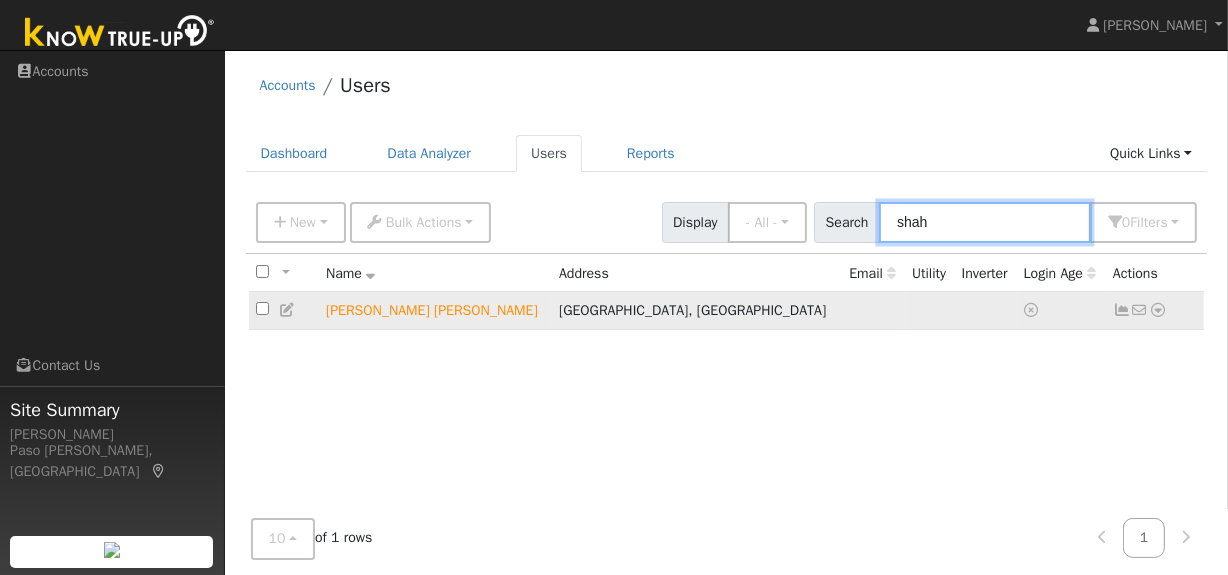 type on "shah" 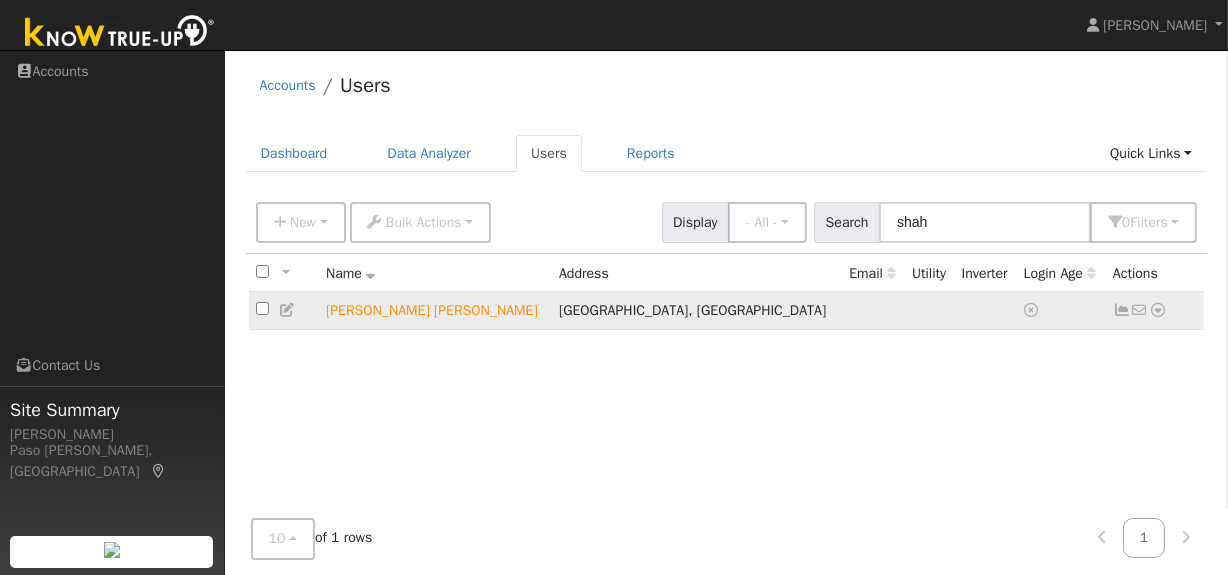 click at bounding box center (1158, 310) 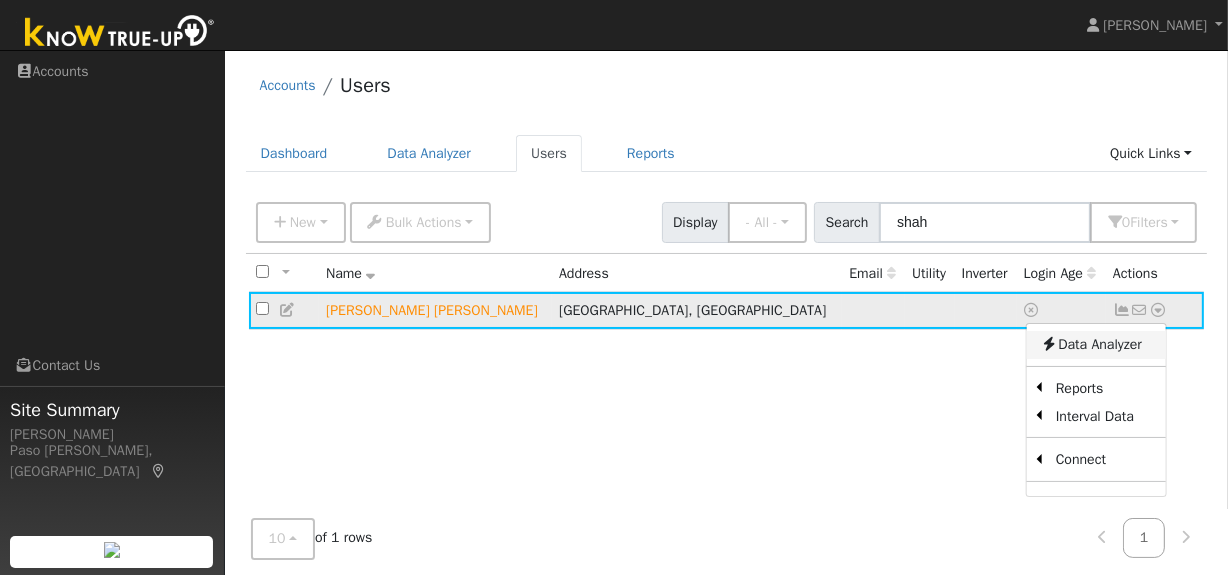 click on "Data Analyzer" at bounding box center [1096, 345] 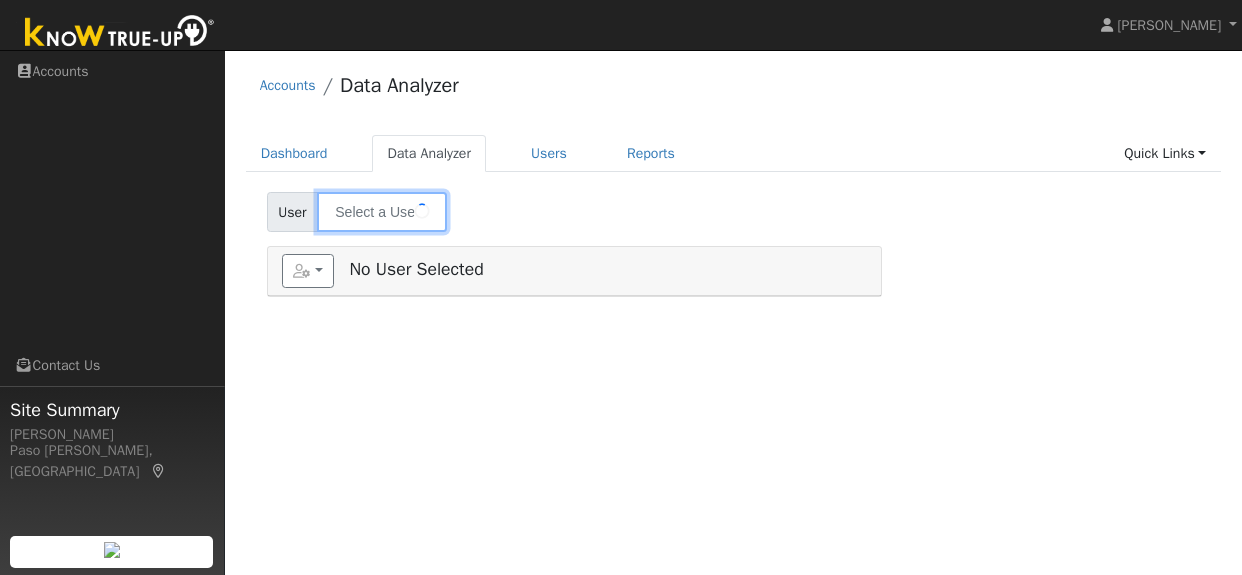 type on "[PERSON_NAME] [PERSON_NAME]" 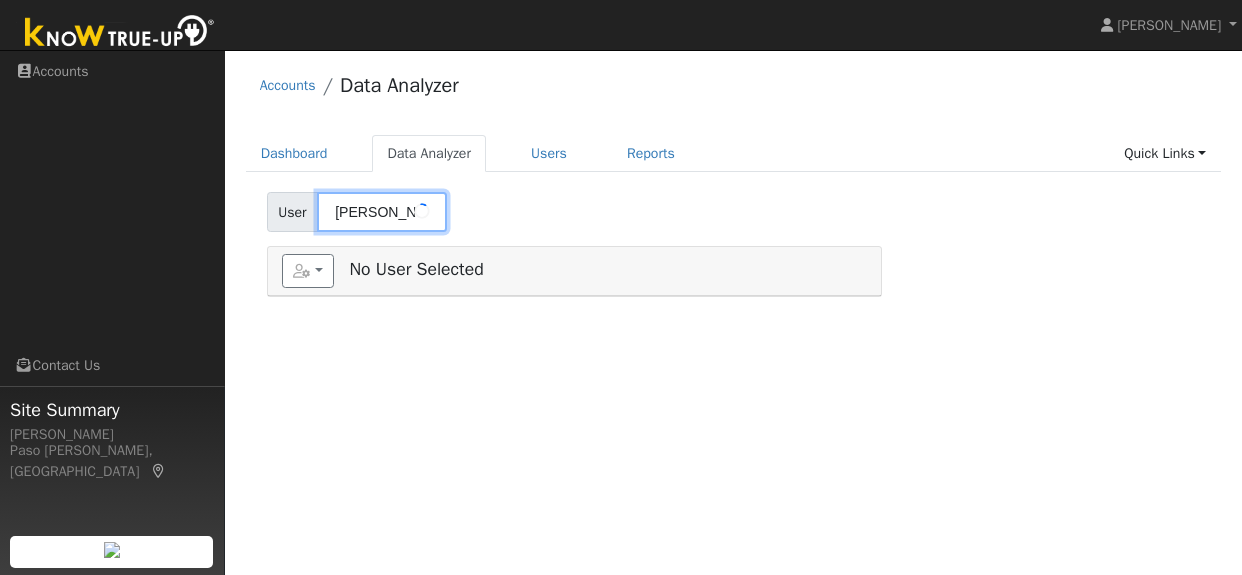 scroll, scrollTop: 0, scrollLeft: 0, axis: both 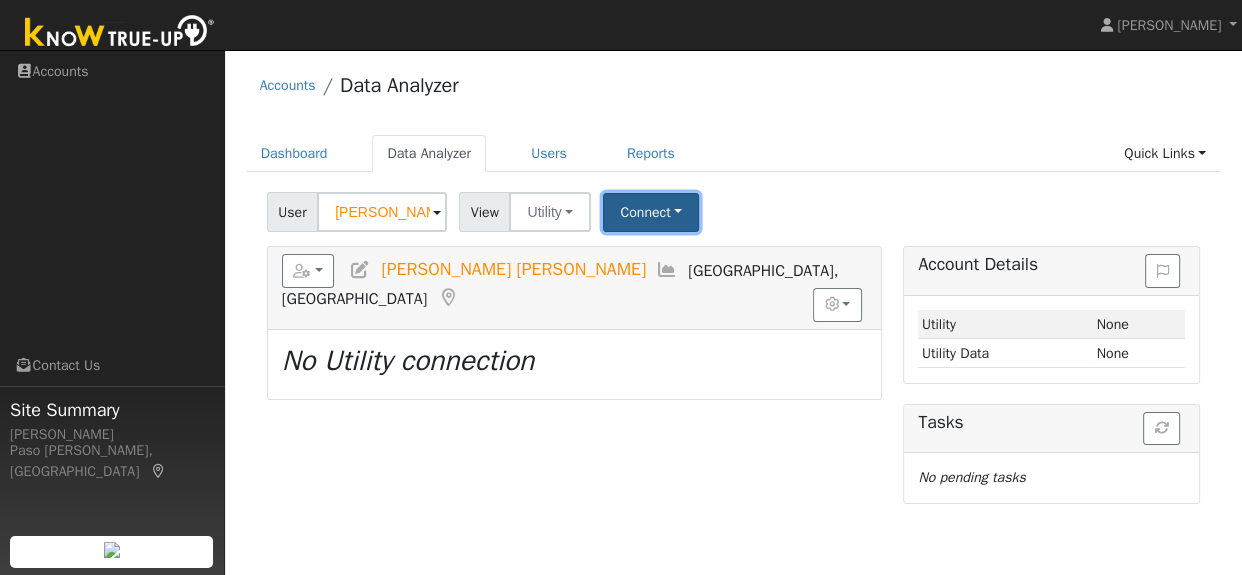 click on "Connect" at bounding box center [651, 212] 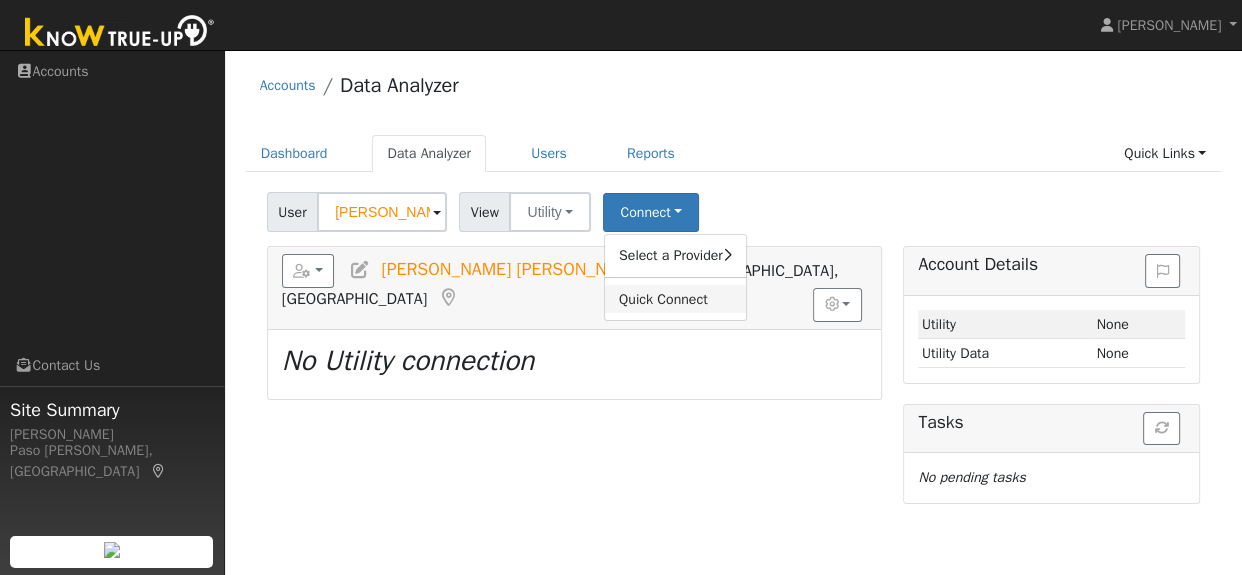 click on "Quick Connect" at bounding box center (675, 299) 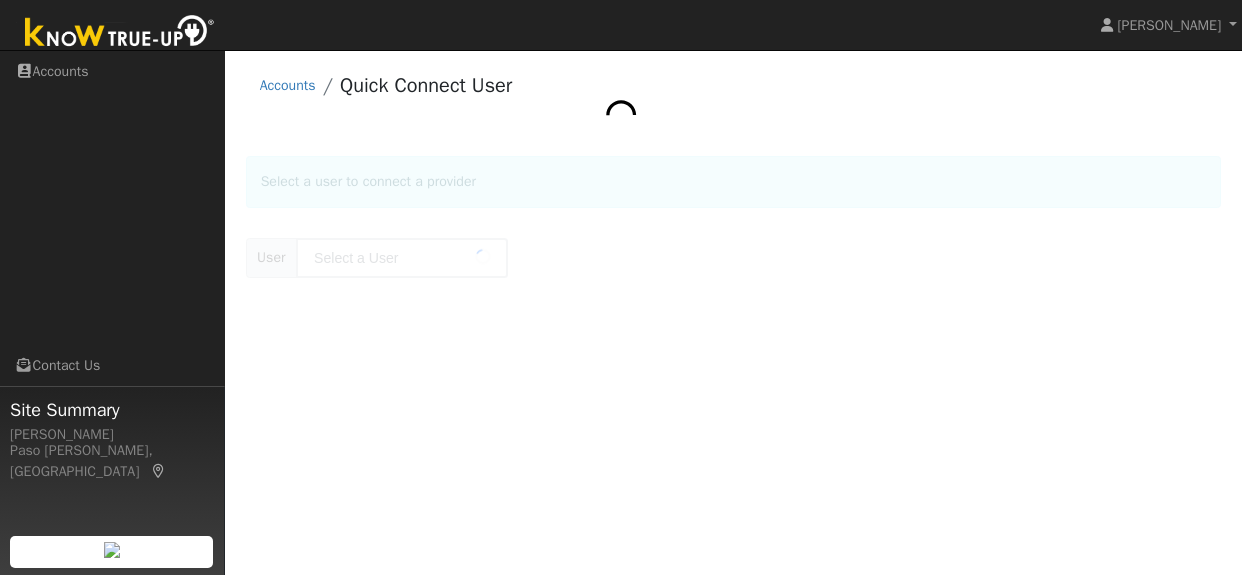 type on "[PERSON_NAME] [PERSON_NAME]" 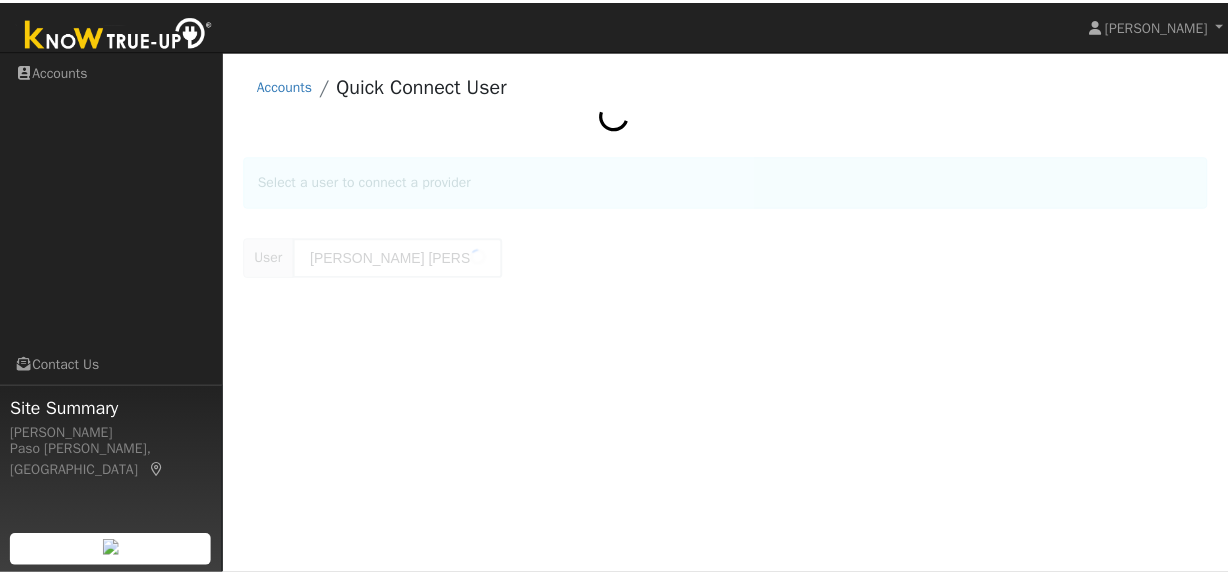scroll, scrollTop: 0, scrollLeft: 0, axis: both 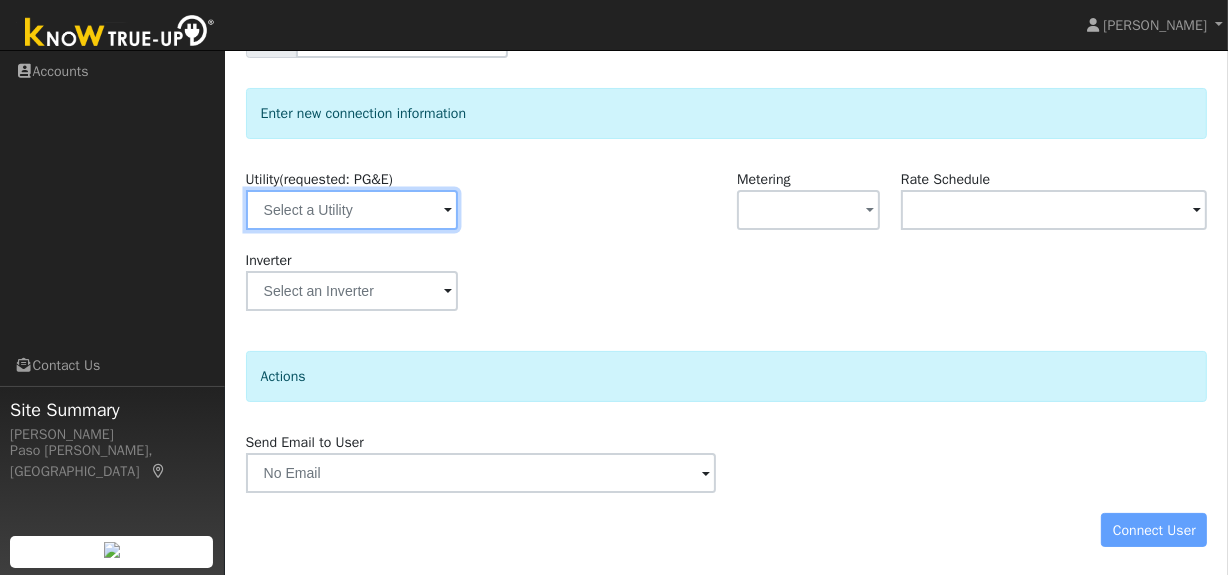 click at bounding box center (352, 210) 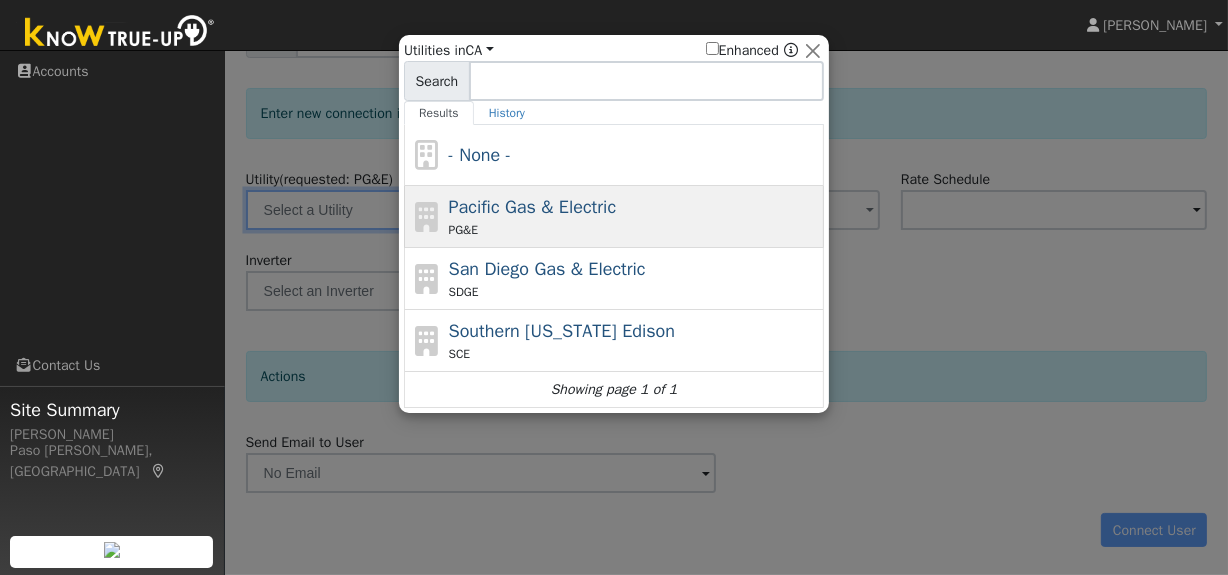 click on "Pacific Gas & Electric" at bounding box center [533, 207] 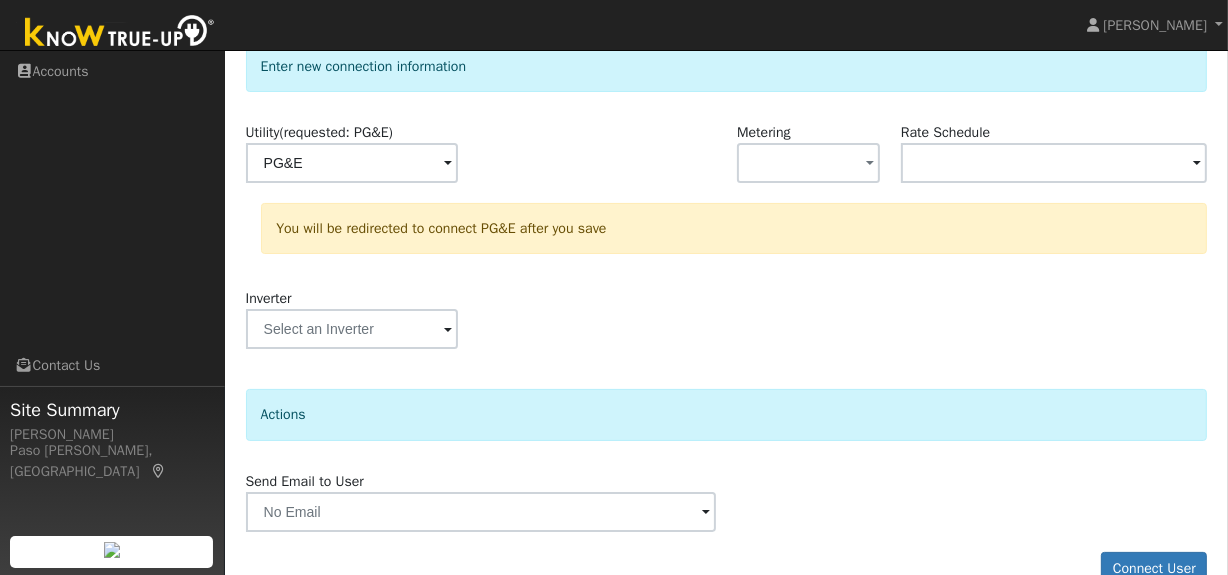 scroll, scrollTop: 306, scrollLeft: 0, axis: vertical 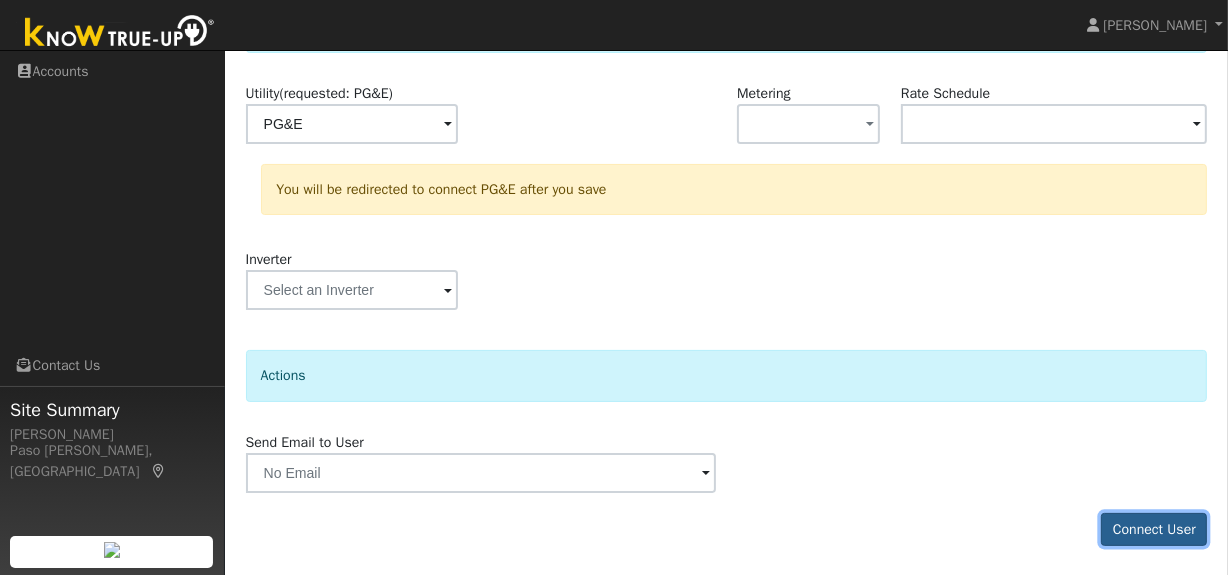 click on "Connect User" at bounding box center [1154, 530] 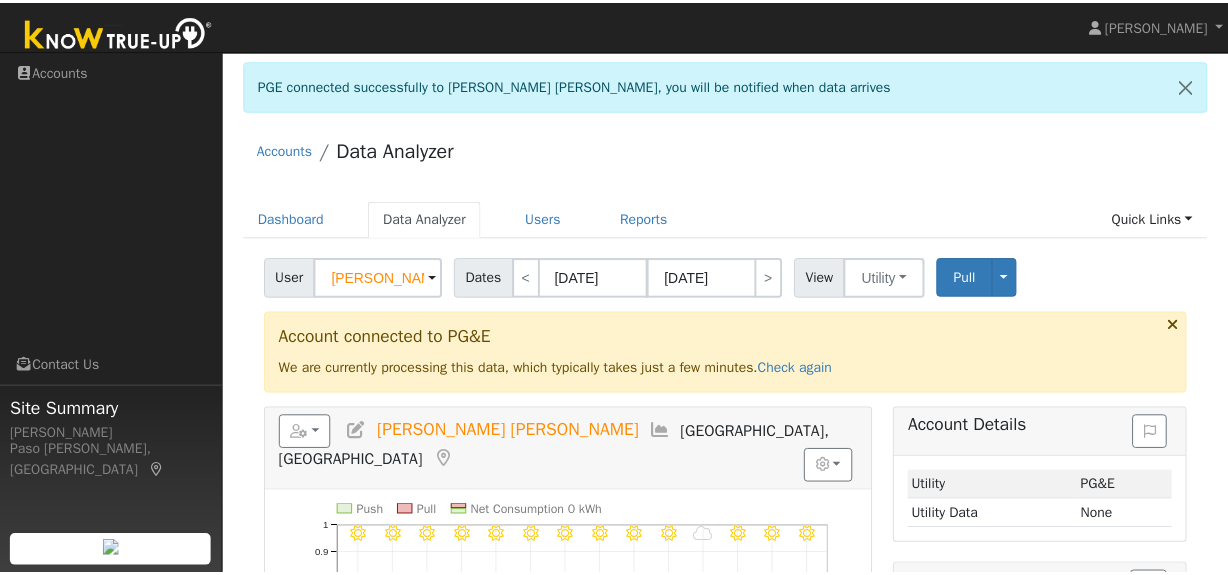 scroll, scrollTop: 0, scrollLeft: 0, axis: both 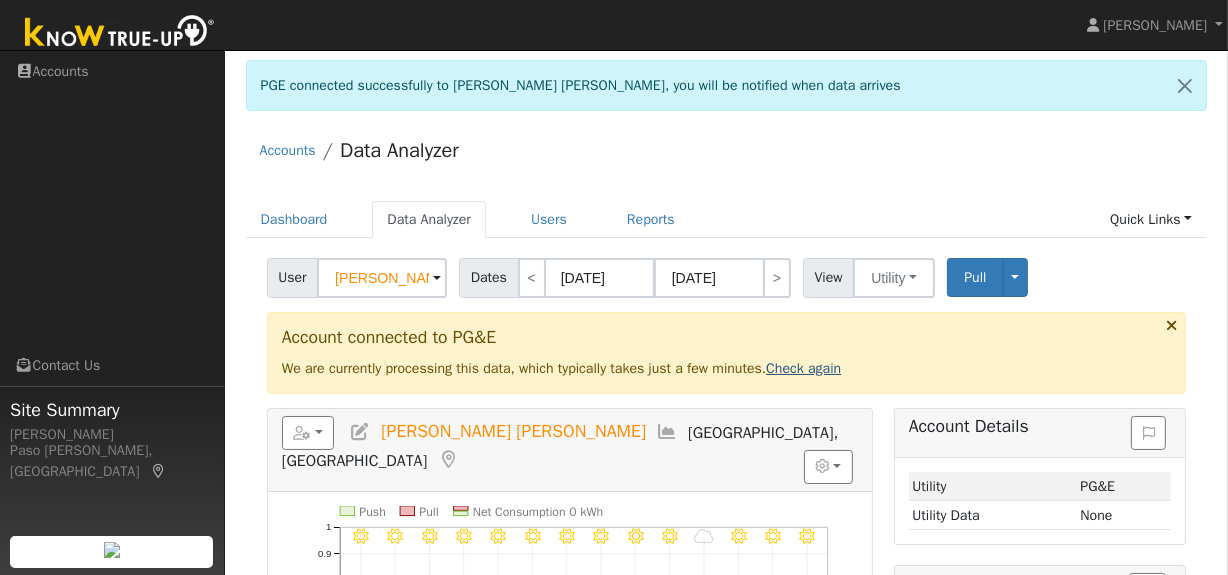 click on "Check again" at bounding box center (803, 368) 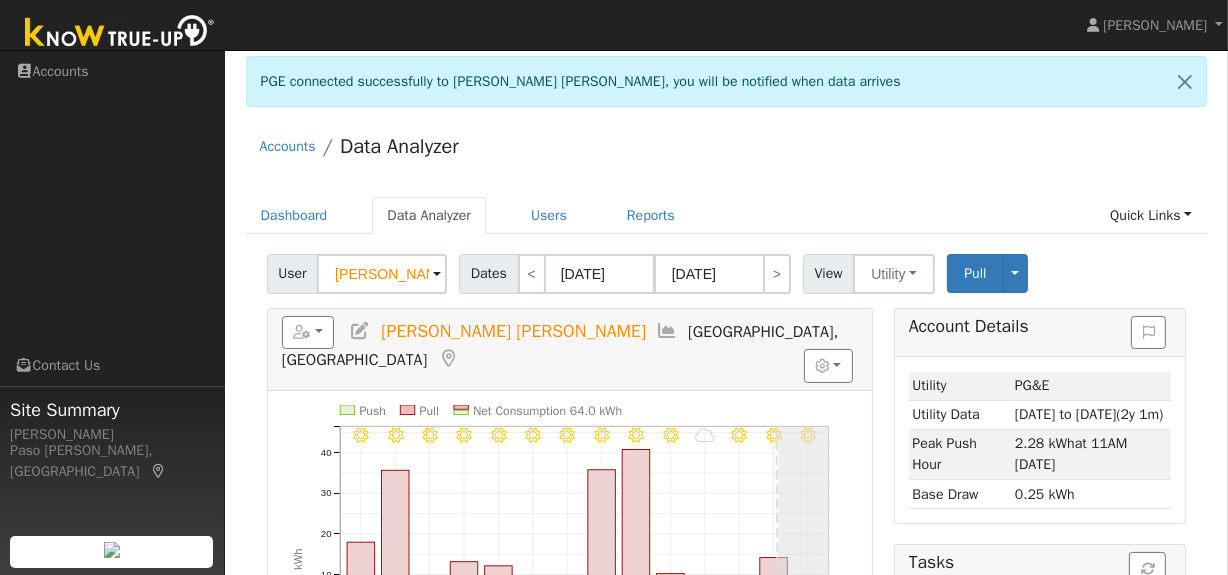 scroll, scrollTop: 0, scrollLeft: 0, axis: both 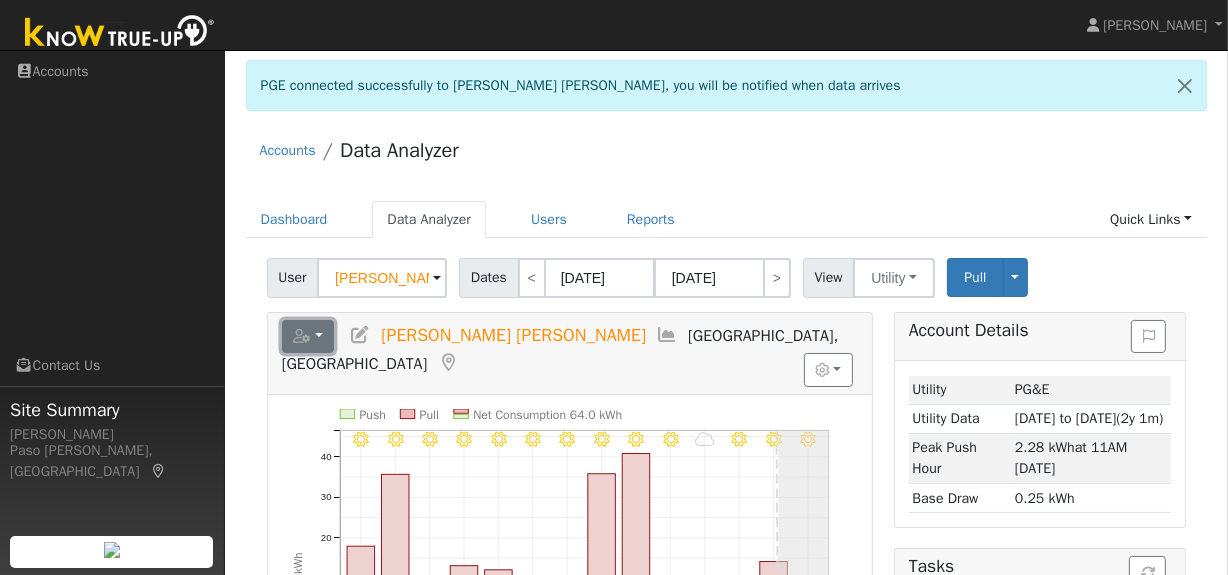 click at bounding box center (308, 337) 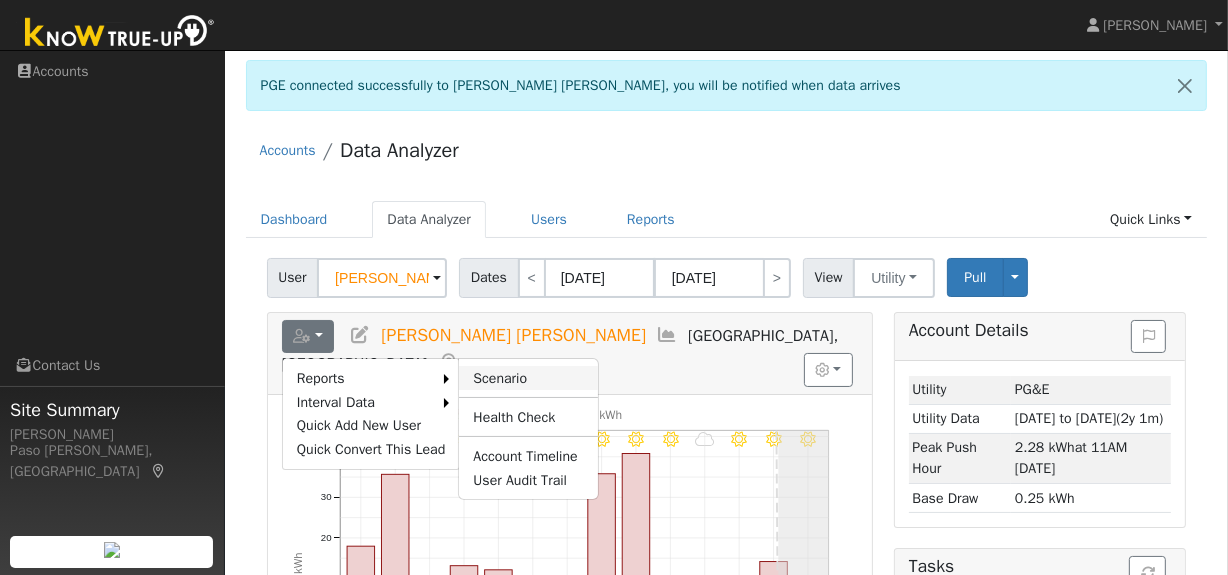 click on "Scenario" at bounding box center [528, 378] 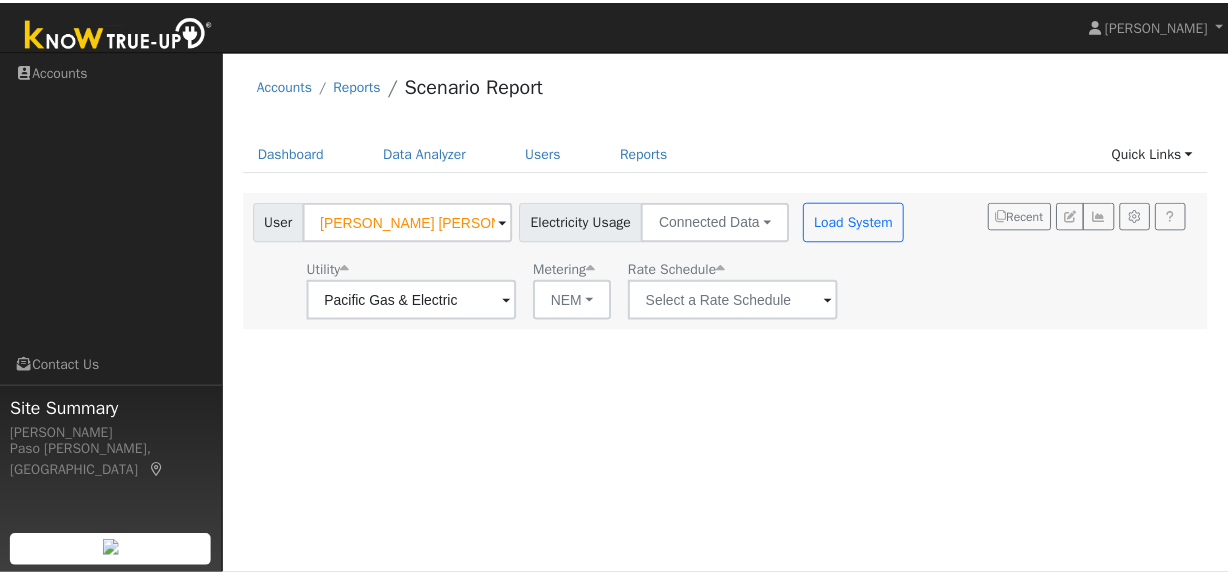 scroll, scrollTop: 0, scrollLeft: 0, axis: both 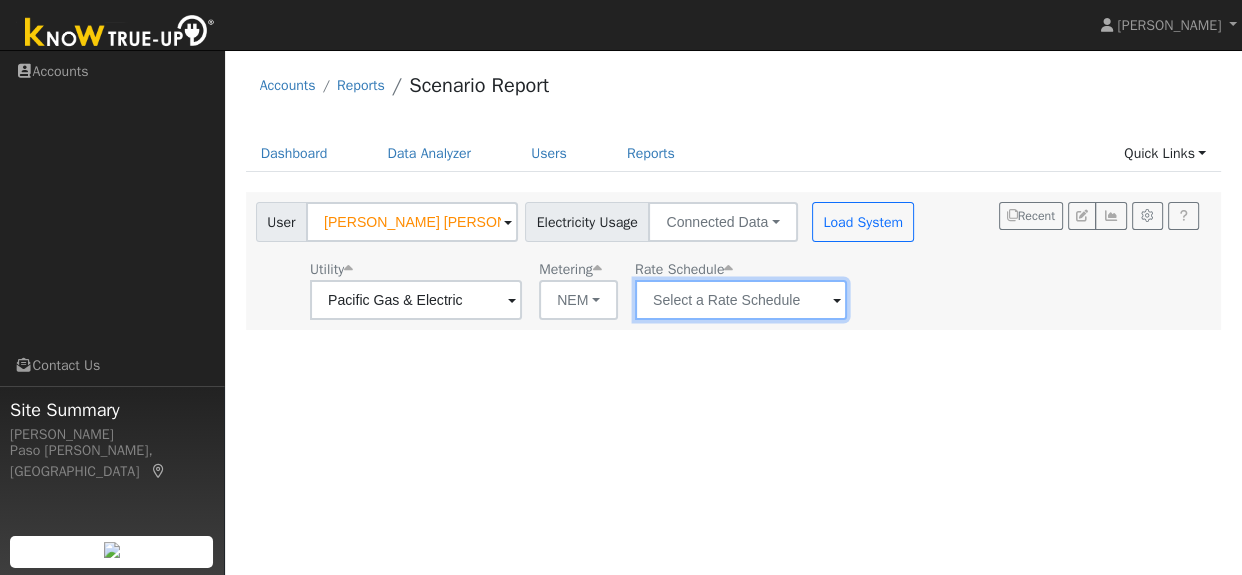 click at bounding box center (416, 300) 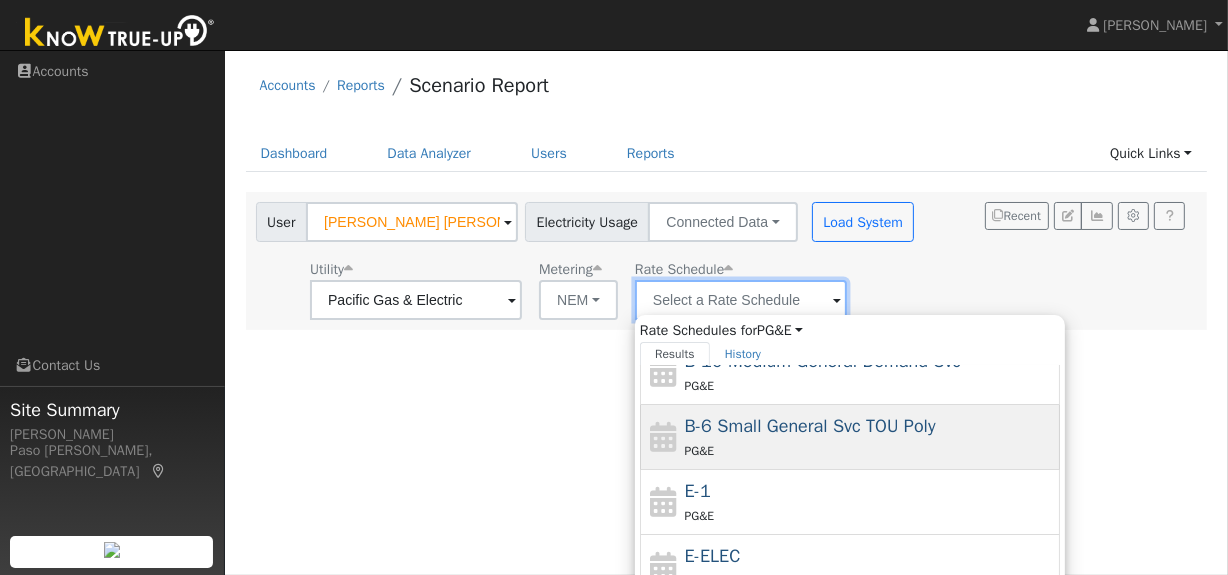 scroll, scrollTop: 217, scrollLeft: 0, axis: vertical 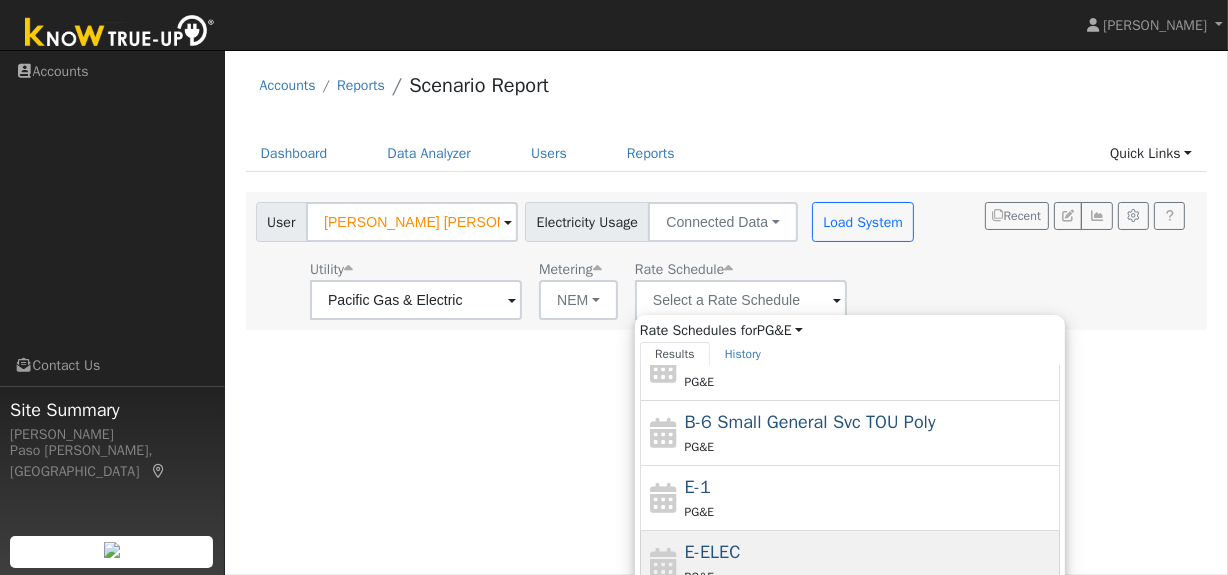 click on "E-ELEC PG&E" at bounding box center [870, 563] 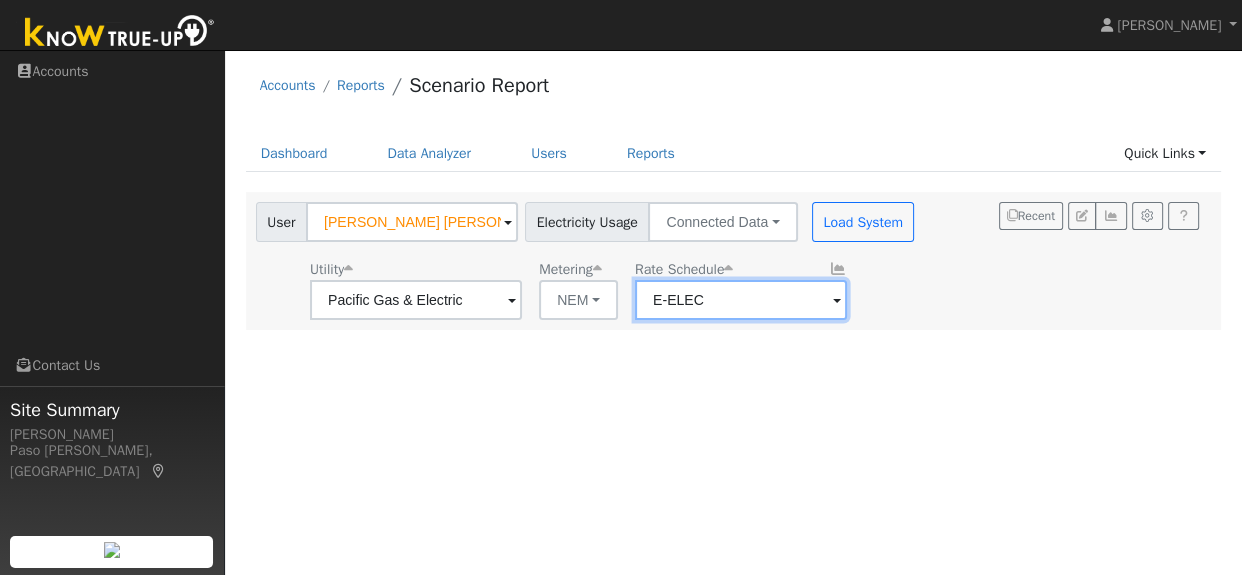 click on "E-ELEC" at bounding box center [416, 300] 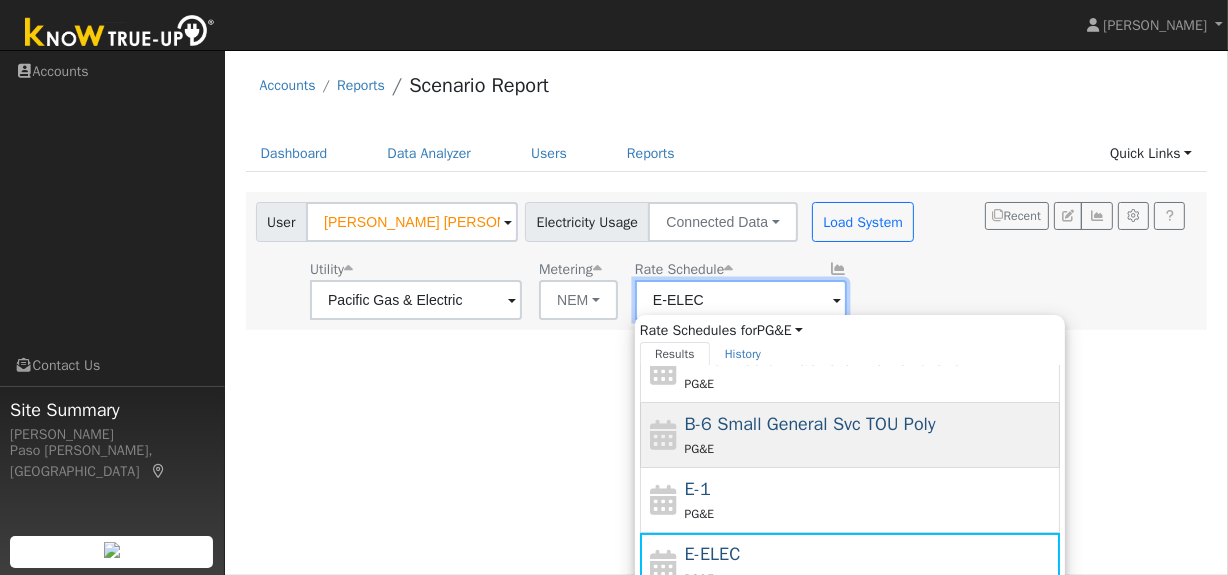 scroll, scrollTop: 217, scrollLeft: 0, axis: vertical 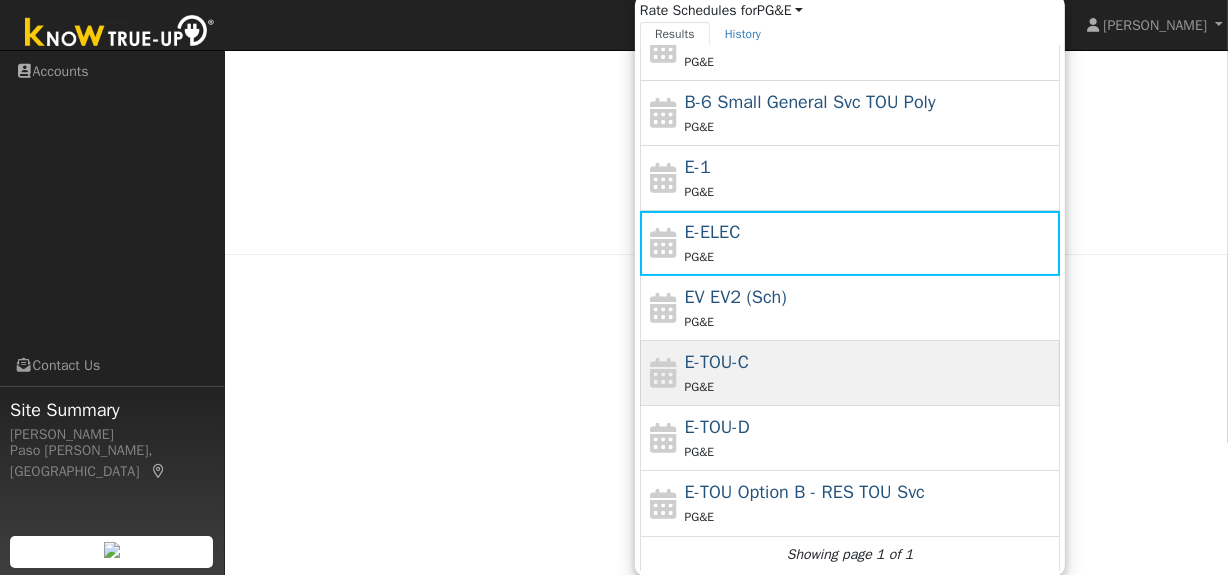 click on "PG&E" at bounding box center [870, 386] 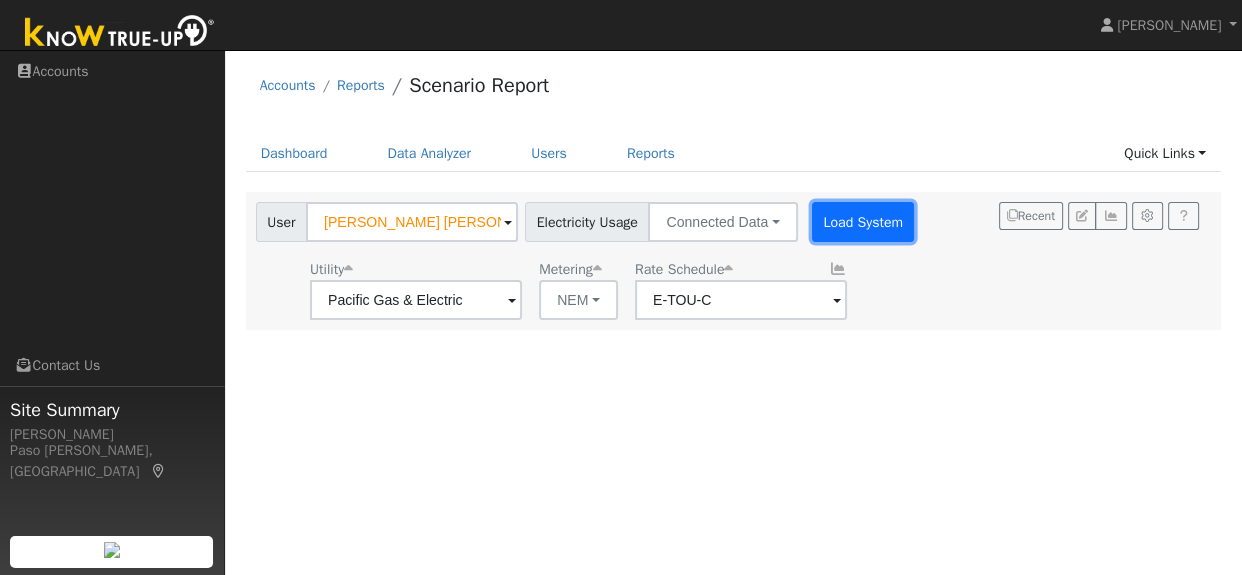 click on "Load System" at bounding box center [863, 222] 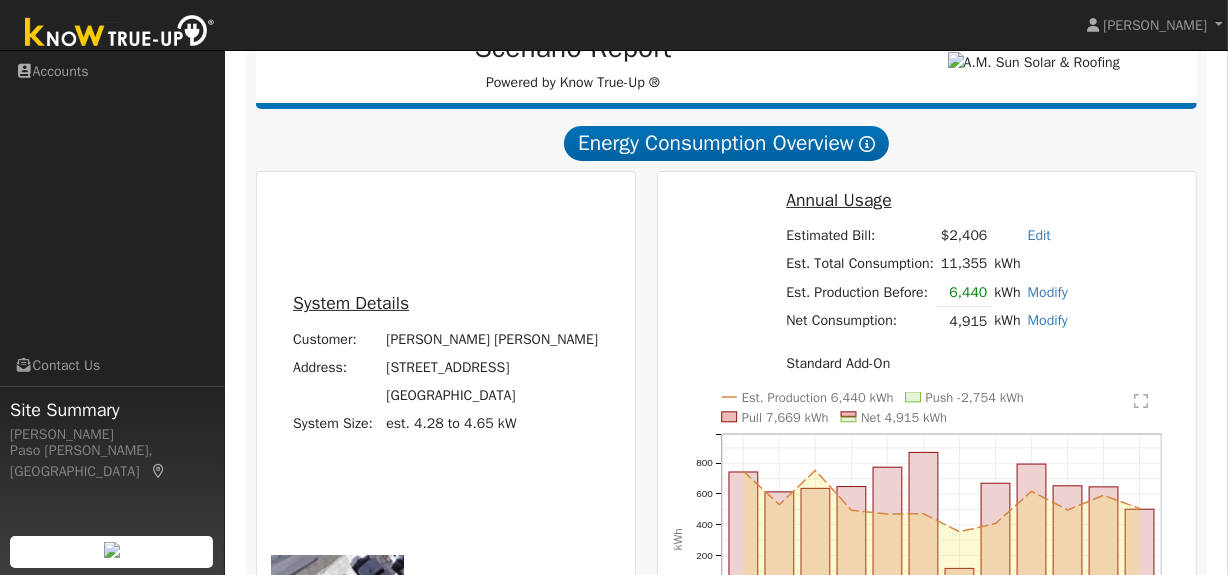 scroll, scrollTop: 363, scrollLeft: 0, axis: vertical 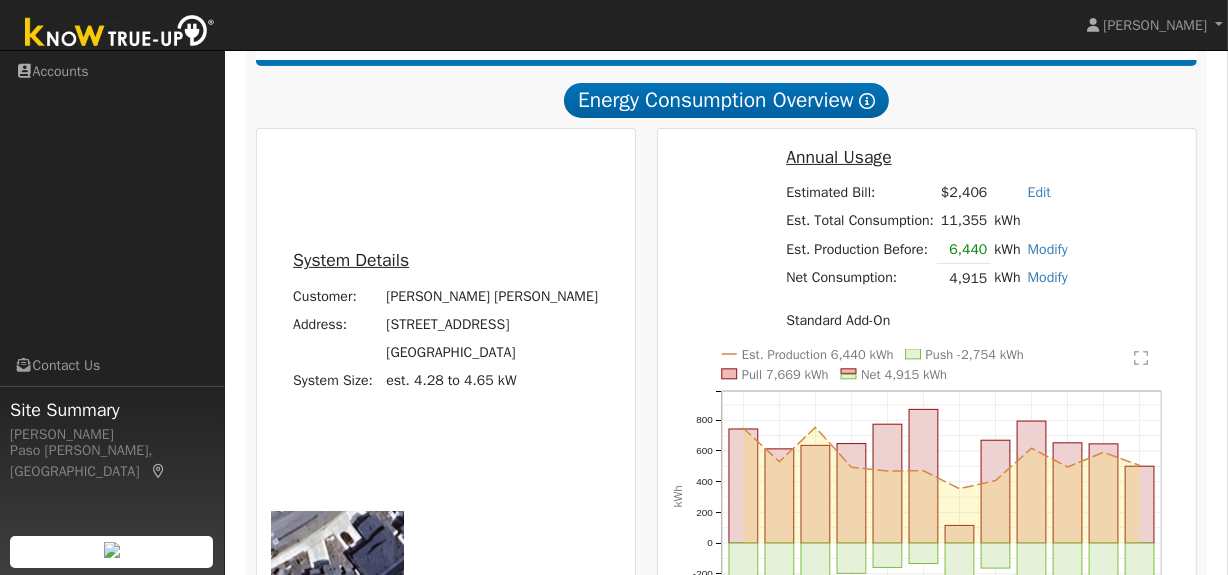 click on "Modify" at bounding box center (1048, 249) 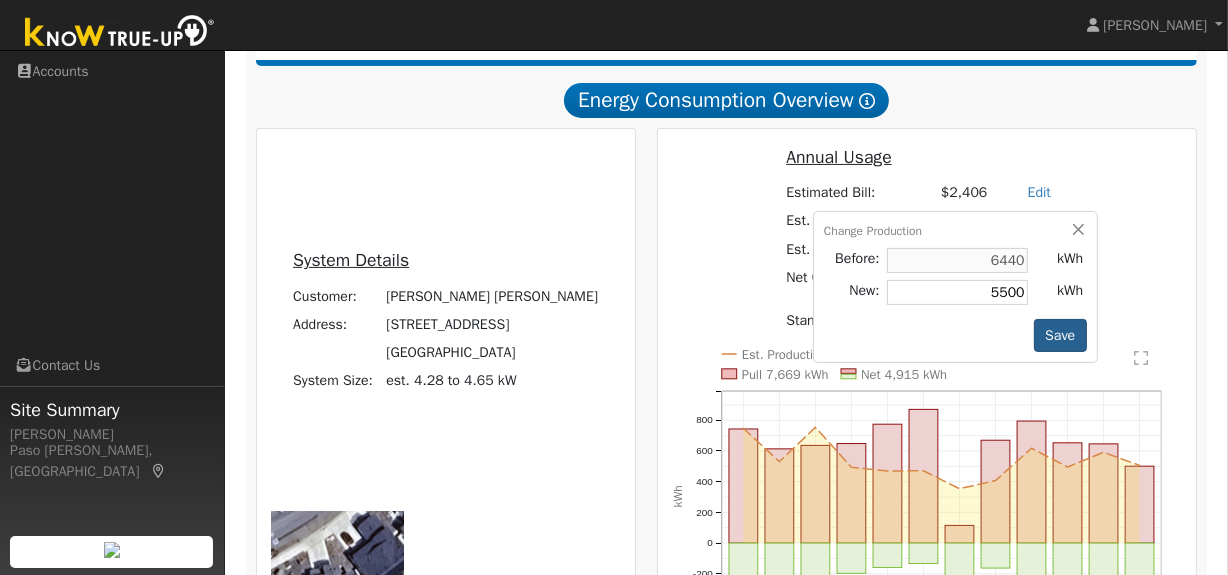 type on "5500" 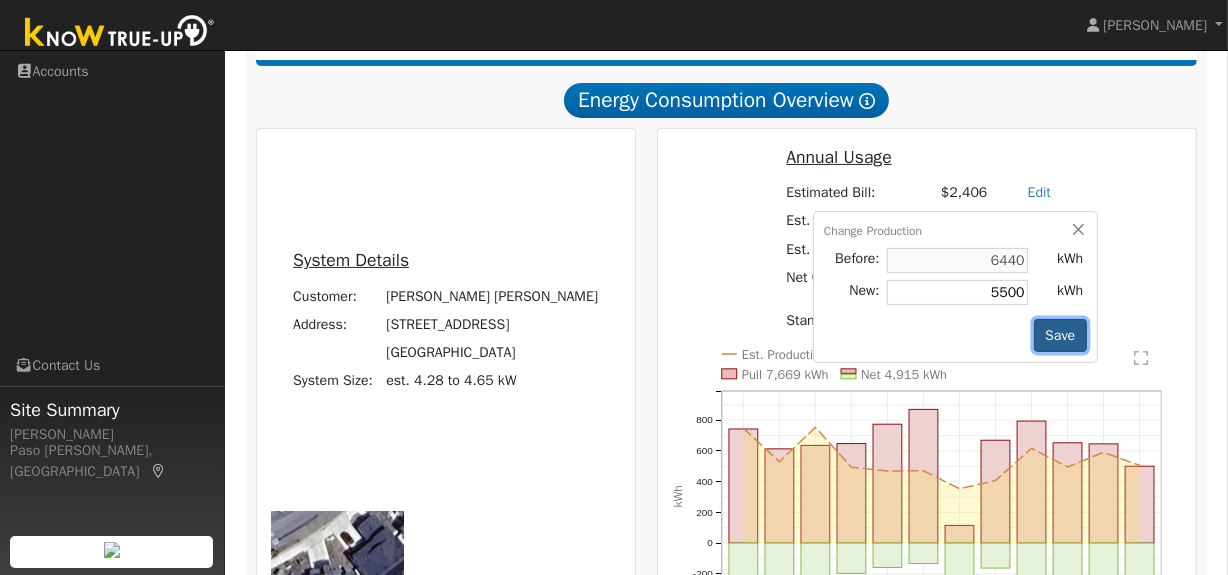 click on "Save" at bounding box center (1060, 336) 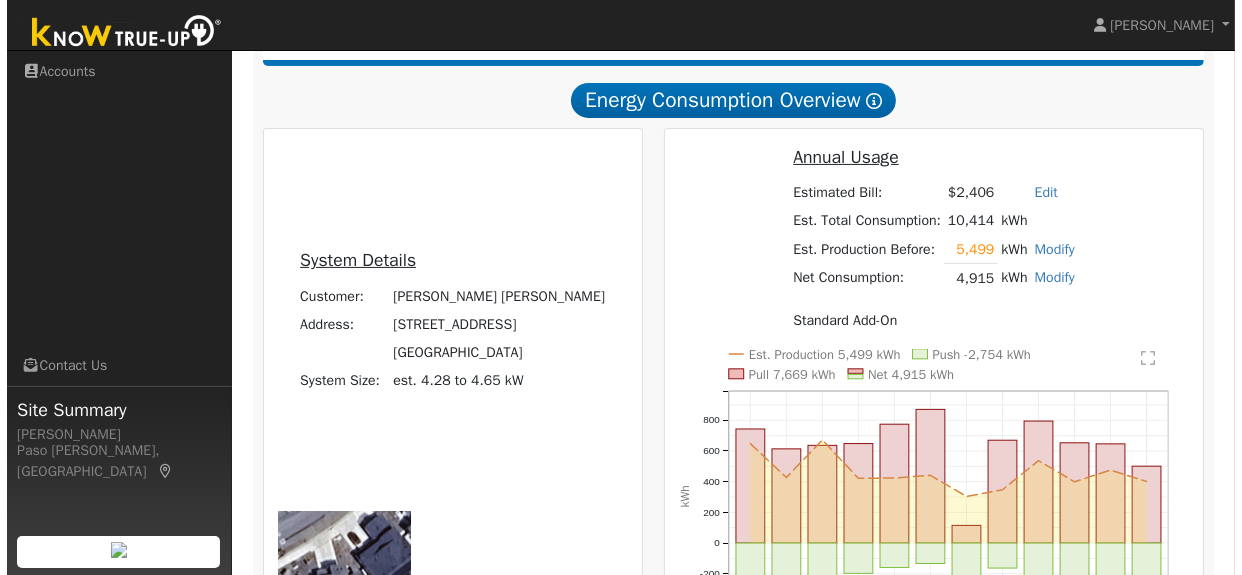 scroll, scrollTop: 454, scrollLeft: 0, axis: vertical 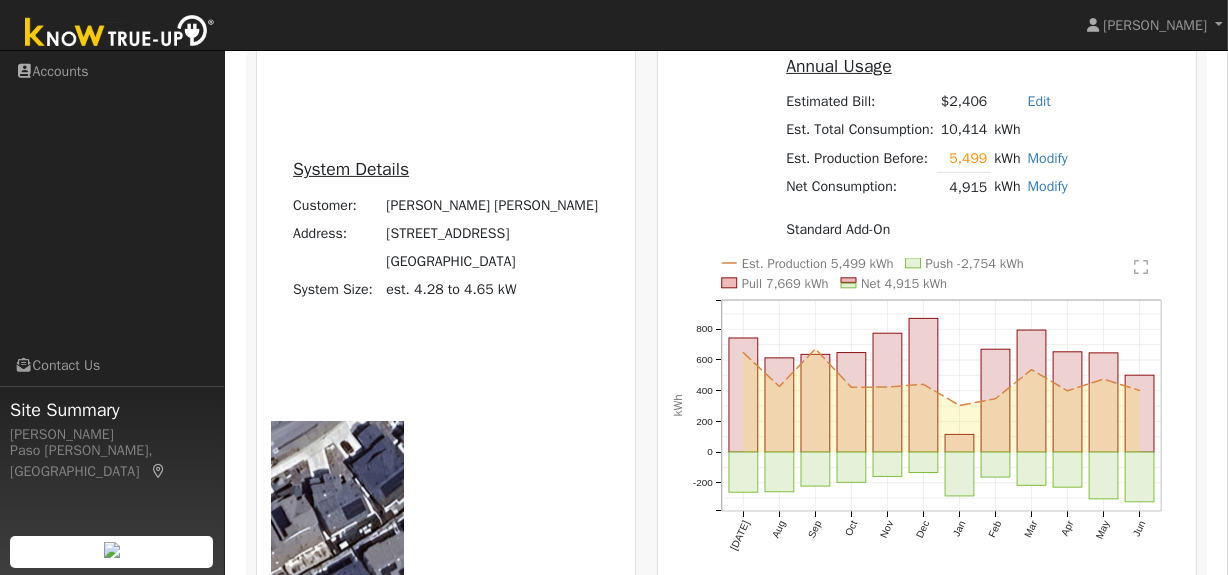 click on "" 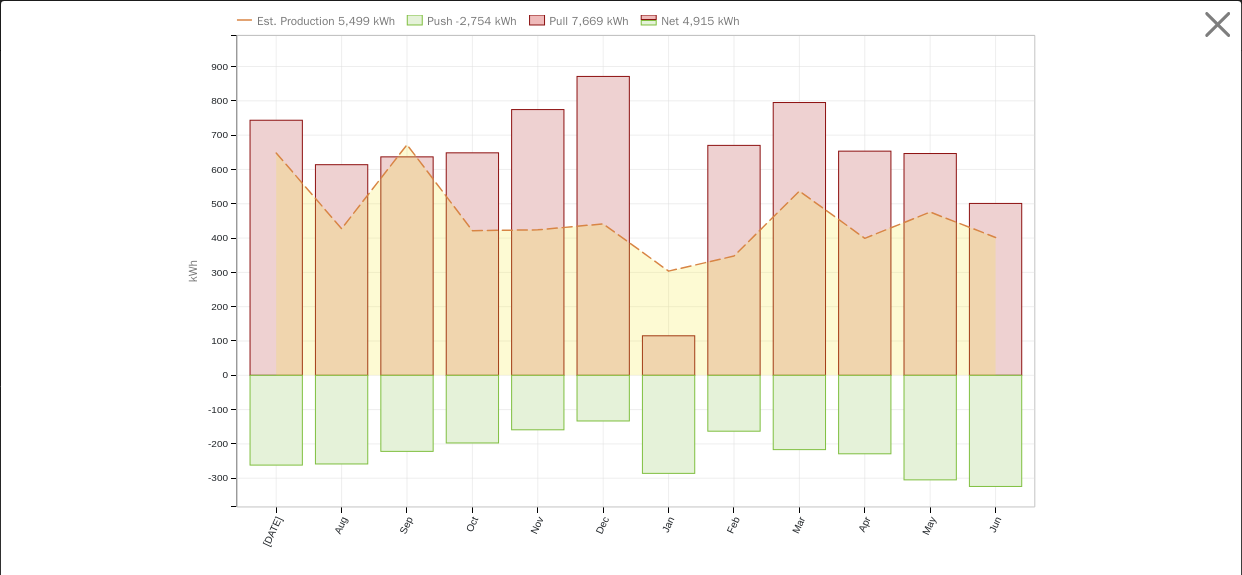 drag, startPoint x: 671, startPoint y: 89, endPoint x: 1190, endPoint y: 160, distance: 523.8339 